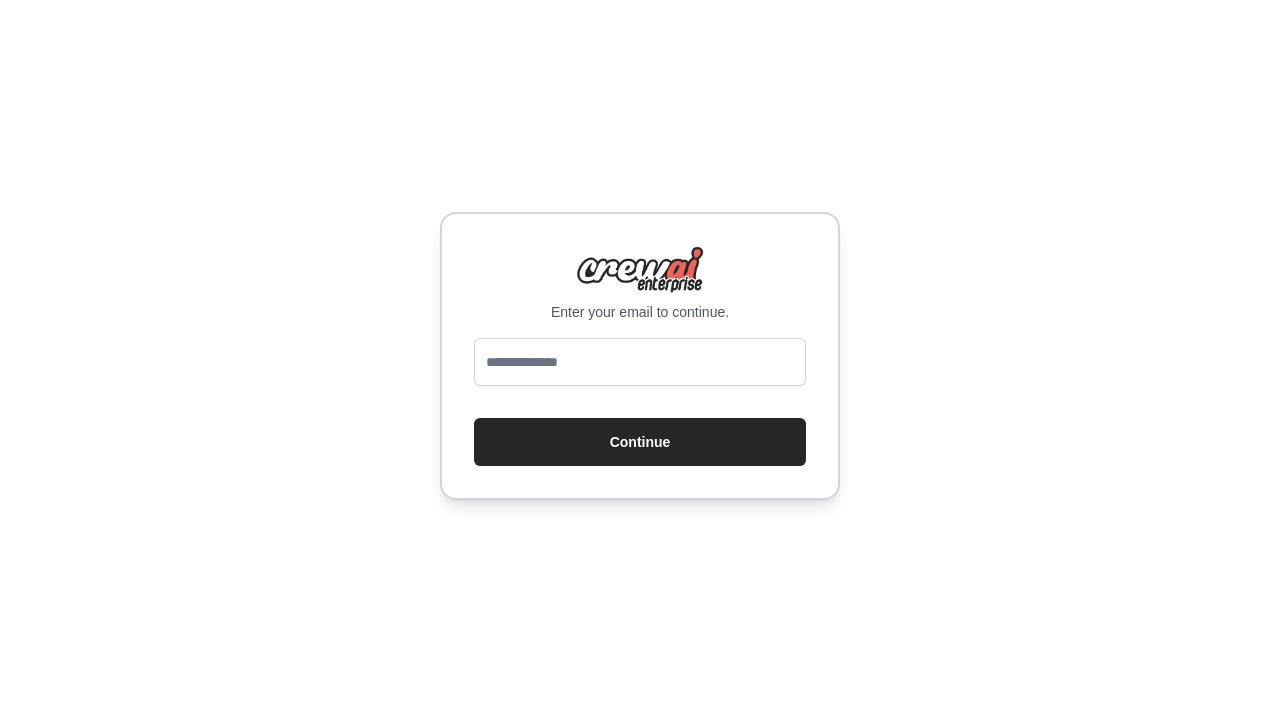 scroll, scrollTop: 0, scrollLeft: 0, axis: both 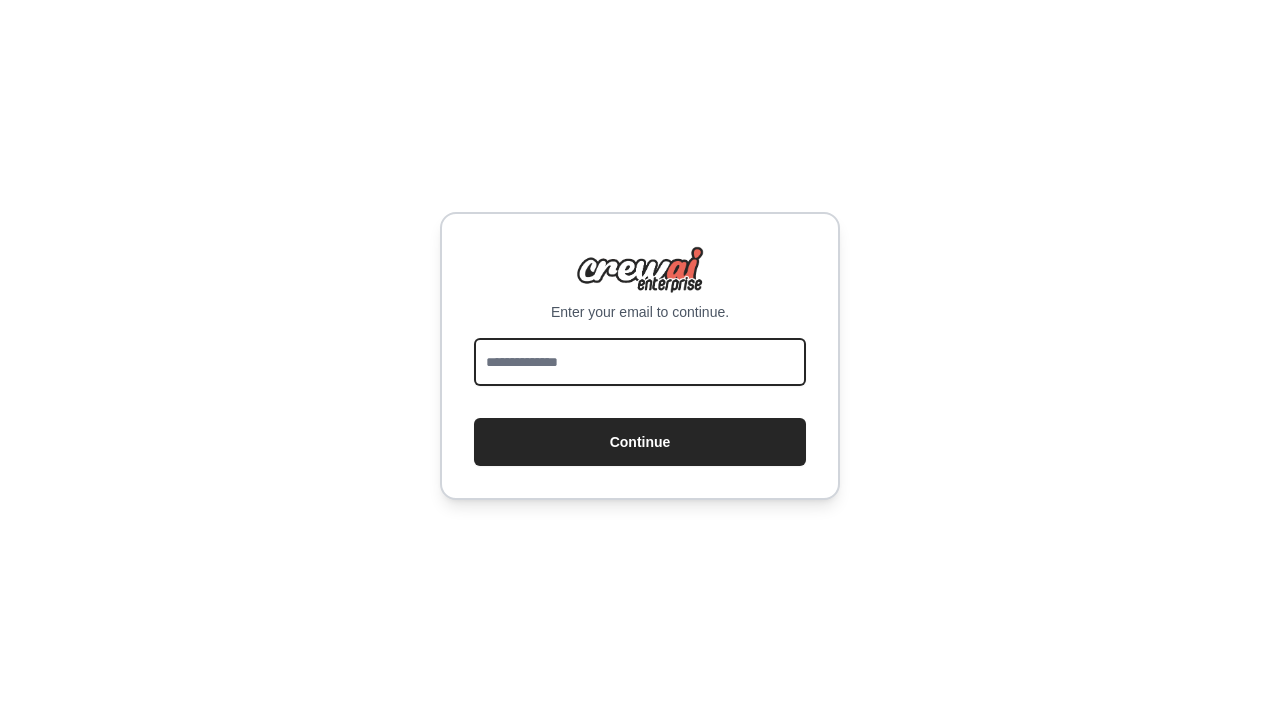 click at bounding box center (640, 362) 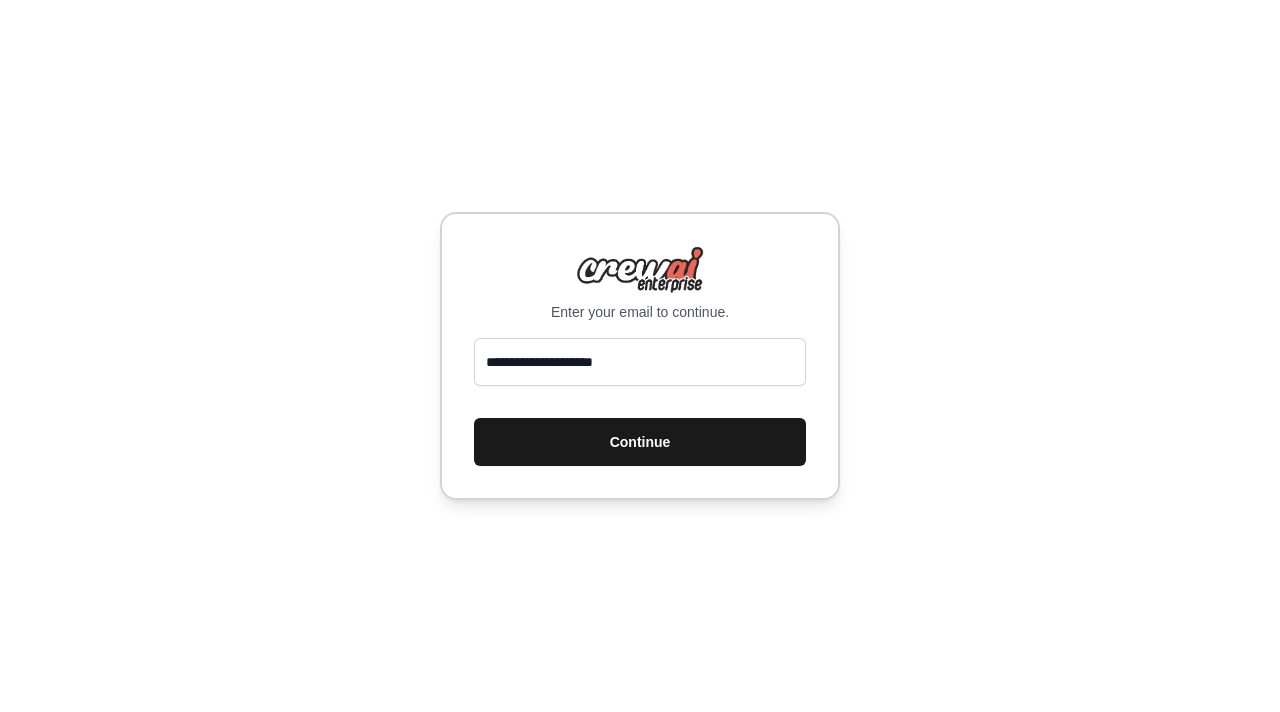 click on "Continue" at bounding box center (640, 442) 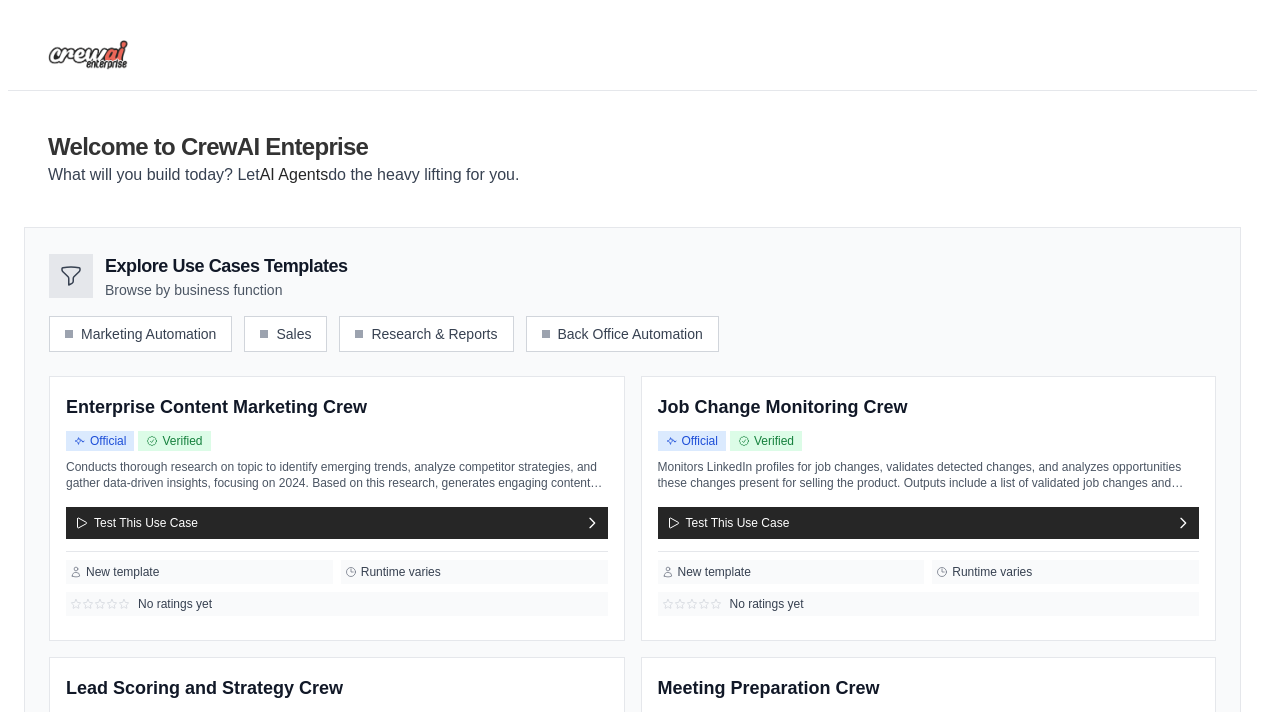 scroll, scrollTop: 0, scrollLeft: 0, axis: both 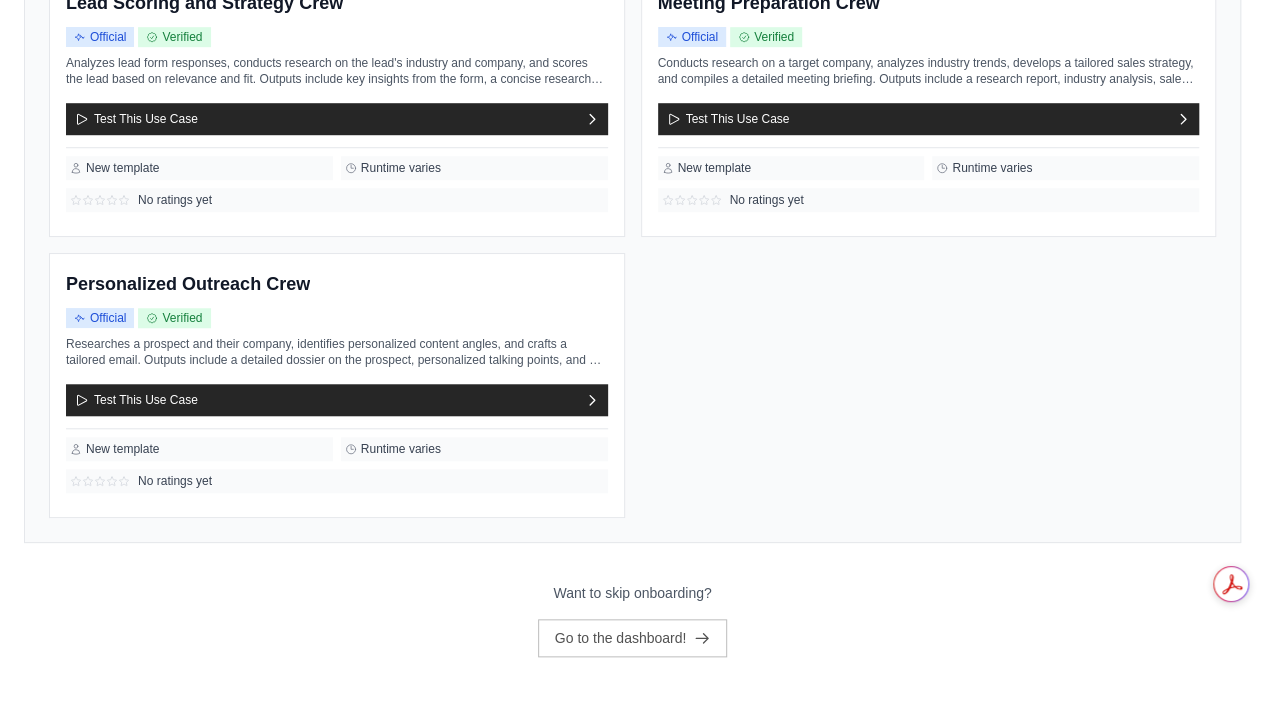 click on "Want to skip onboarding?
Go to the dashboard!" at bounding box center [632, 636] 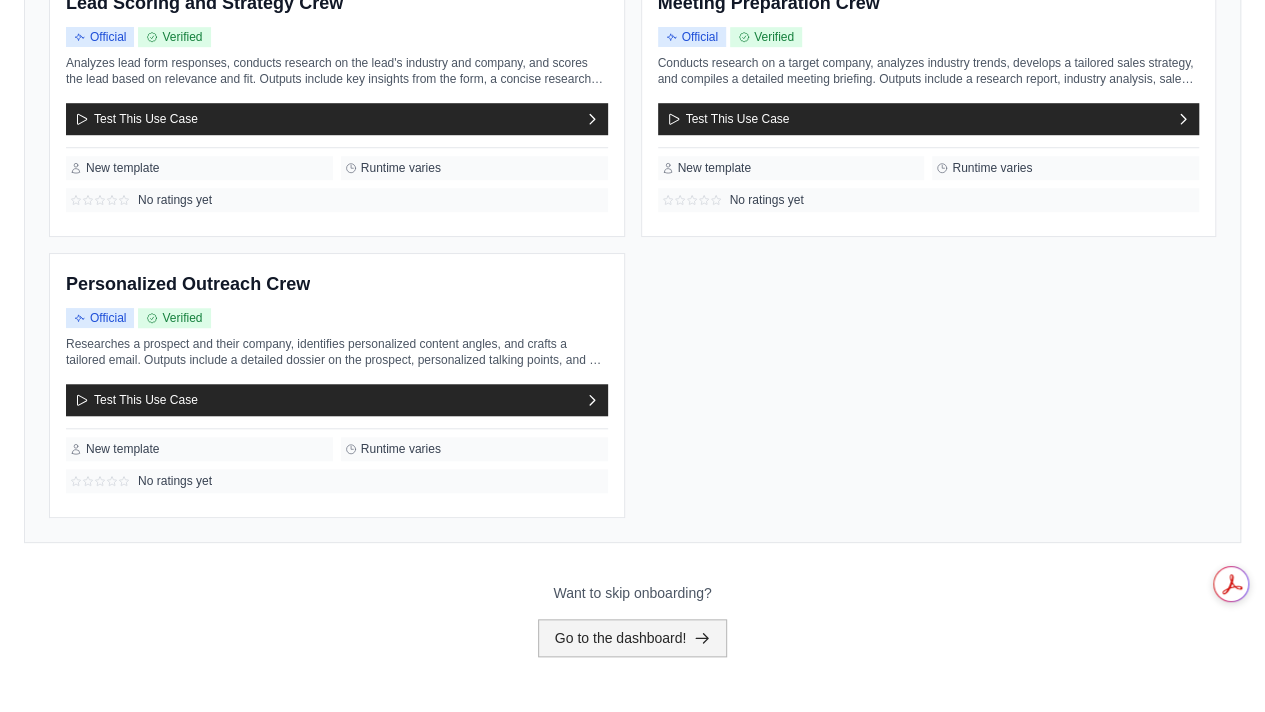 click on "Go to the dashboard!" at bounding box center [633, 638] 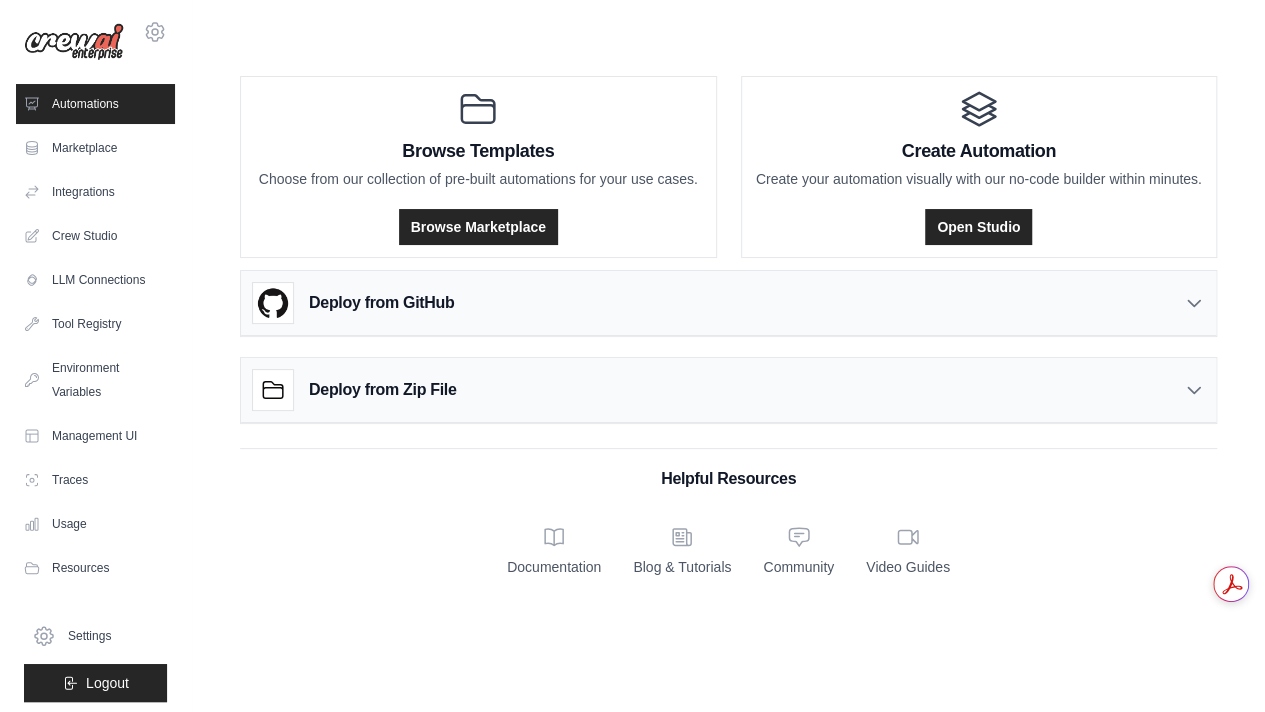 scroll, scrollTop: 0, scrollLeft: 0, axis: both 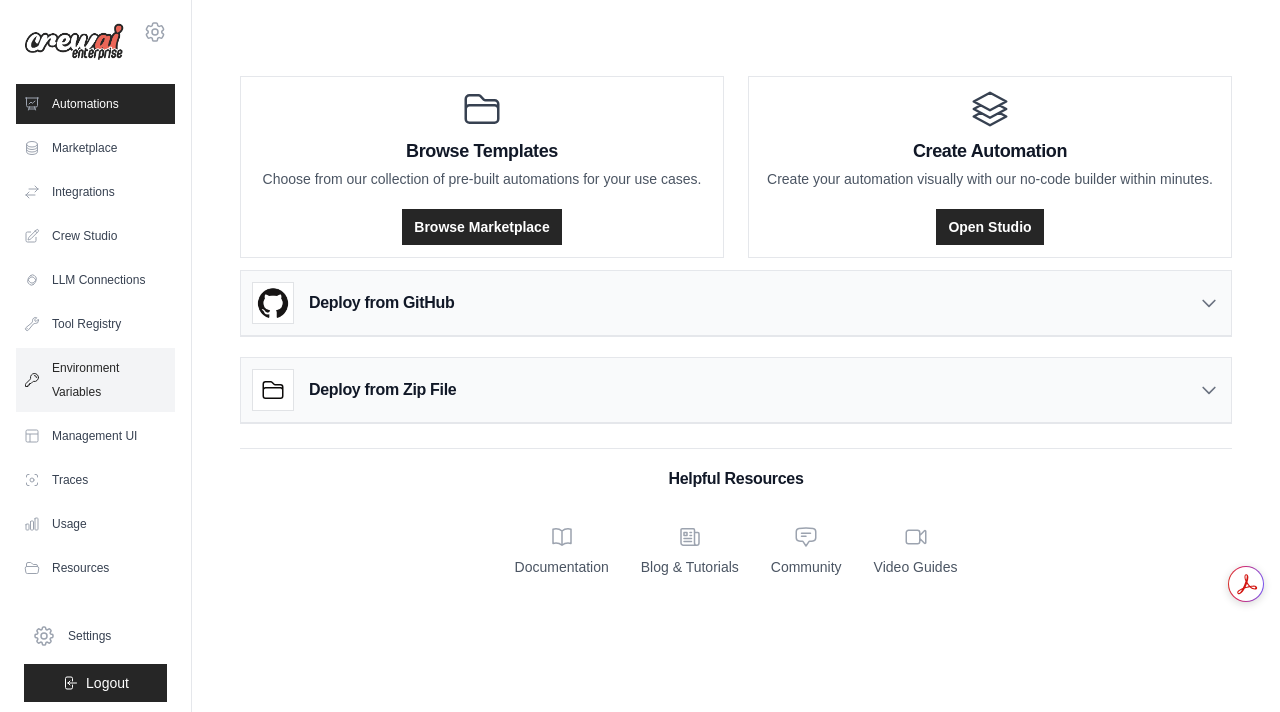 click on "Environment Variables" at bounding box center [95, 380] 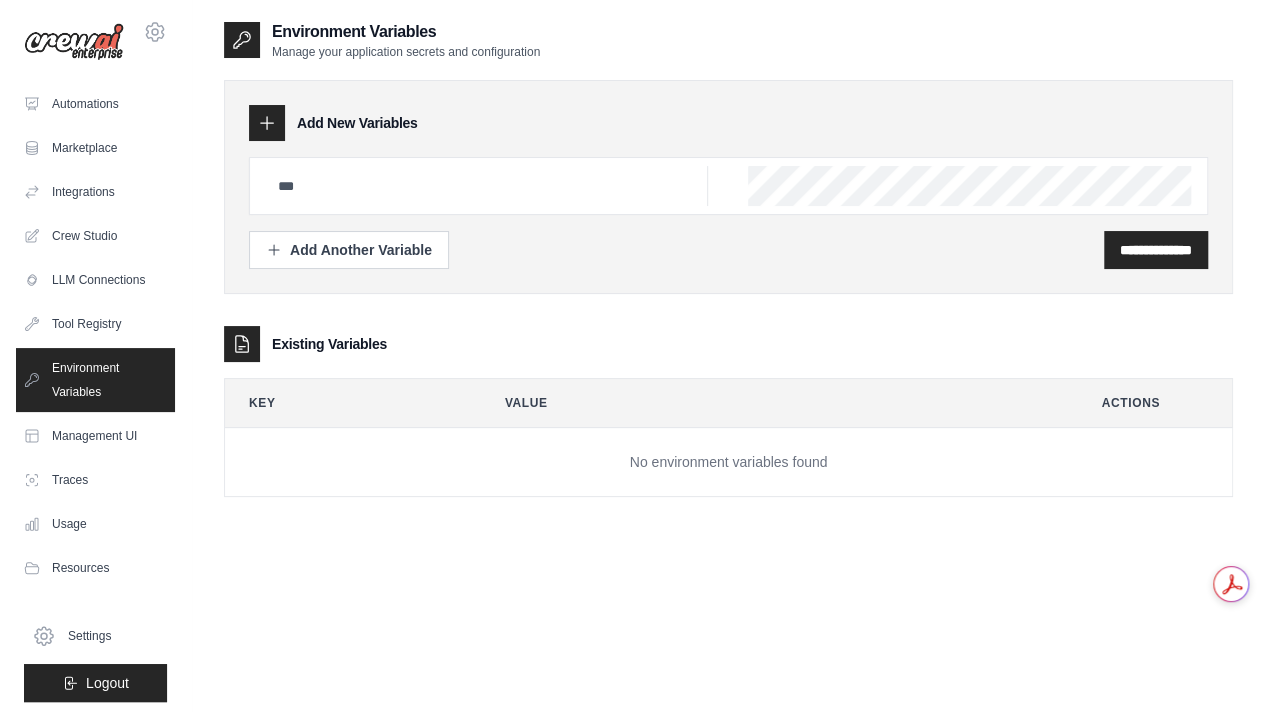 click at bounding box center [267, 123] 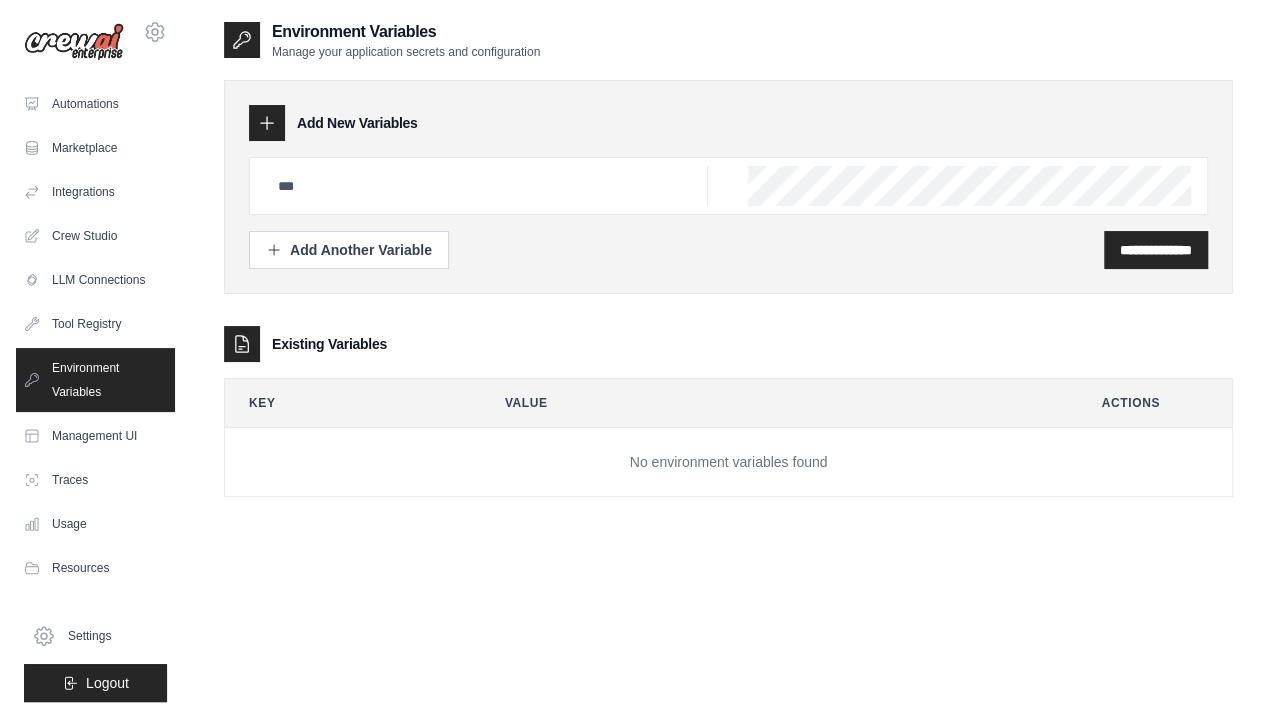 click 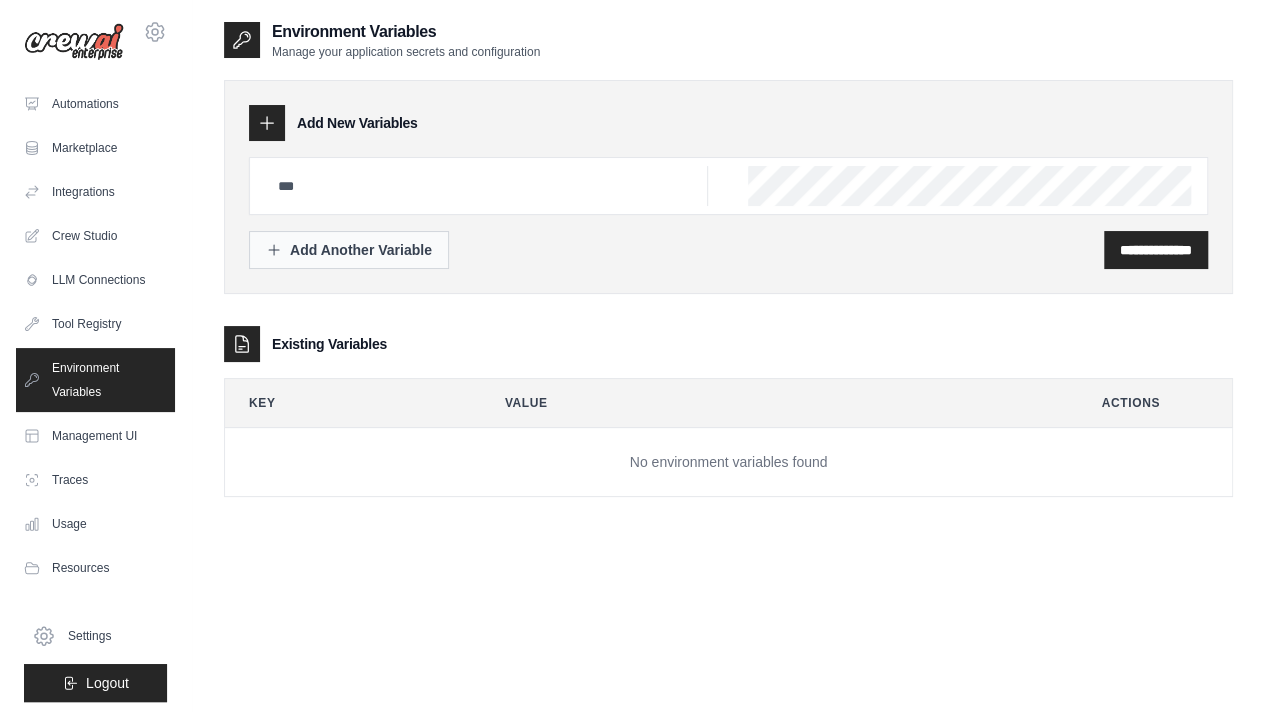 click on "Add Another Variable" at bounding box center (349, 250) 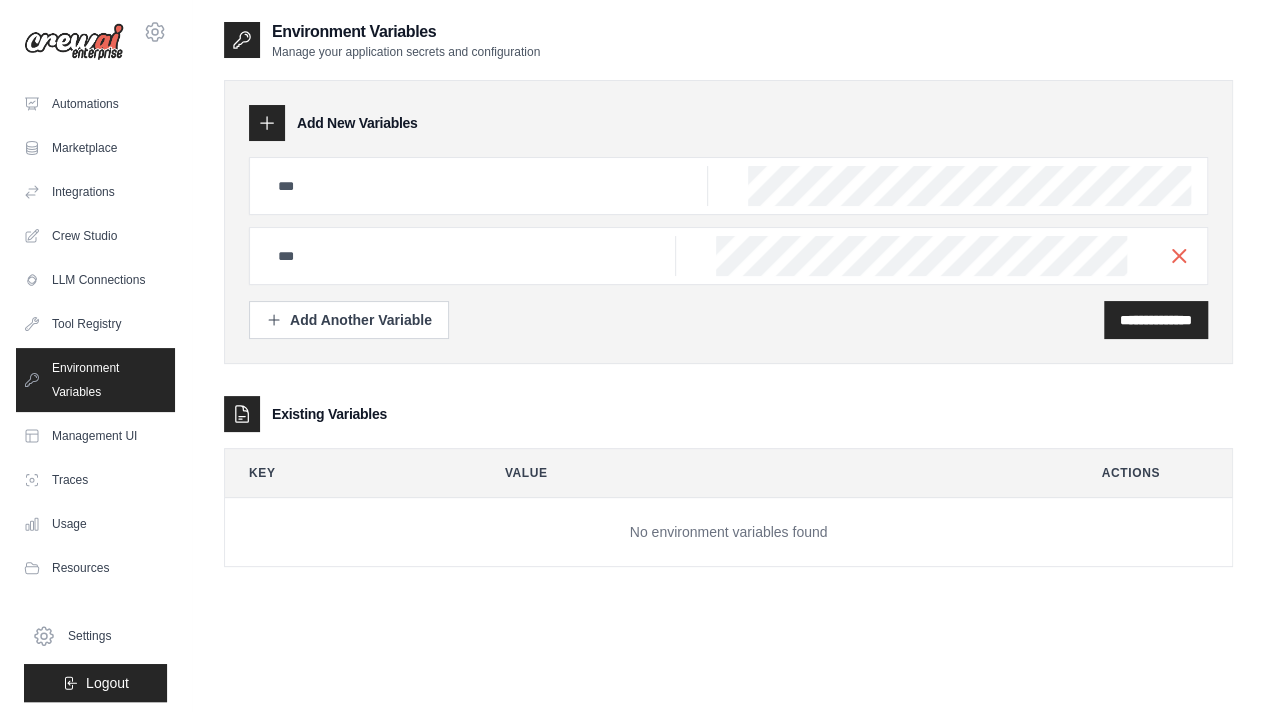 click at bounding box center [728, 256] 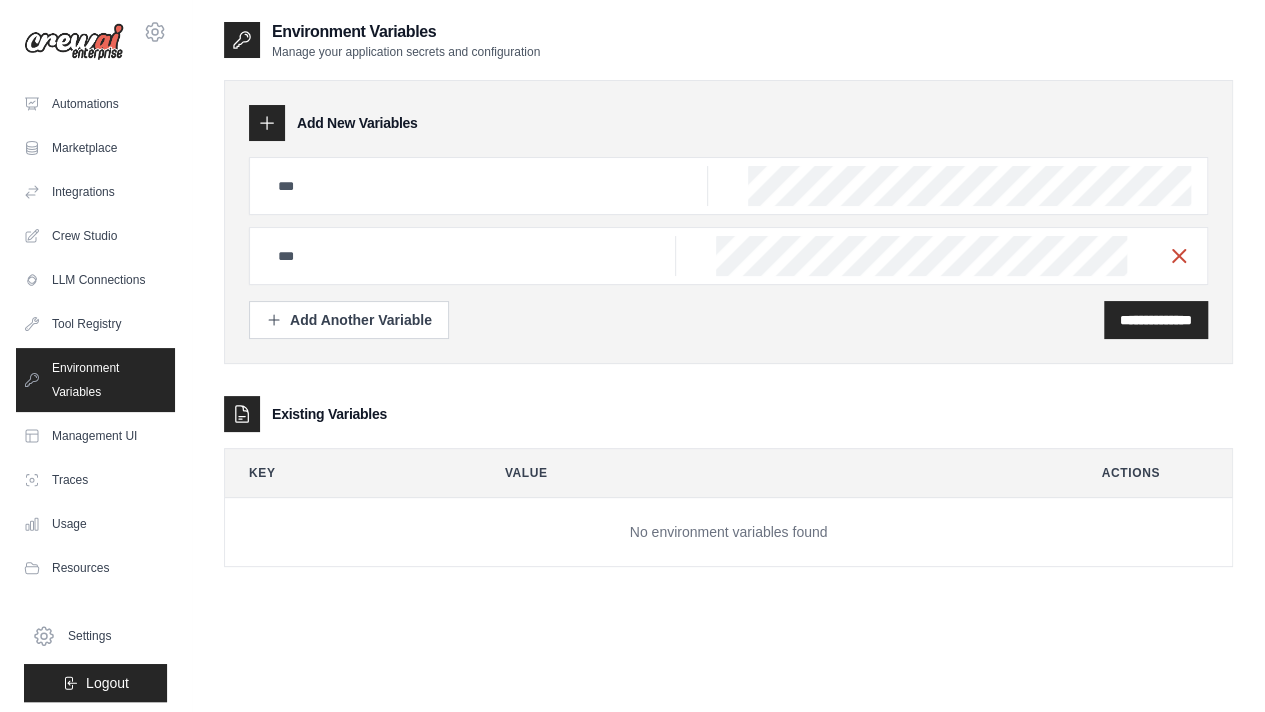 click 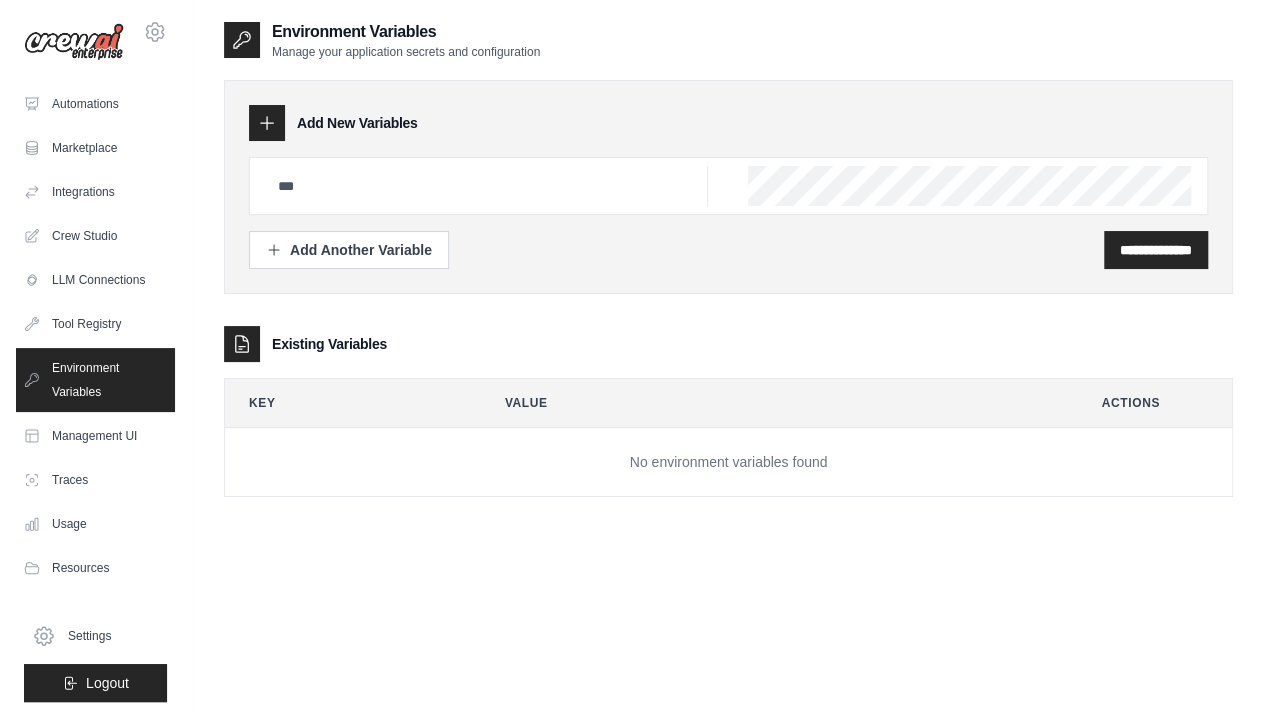 click at bounding box center [728, 186] 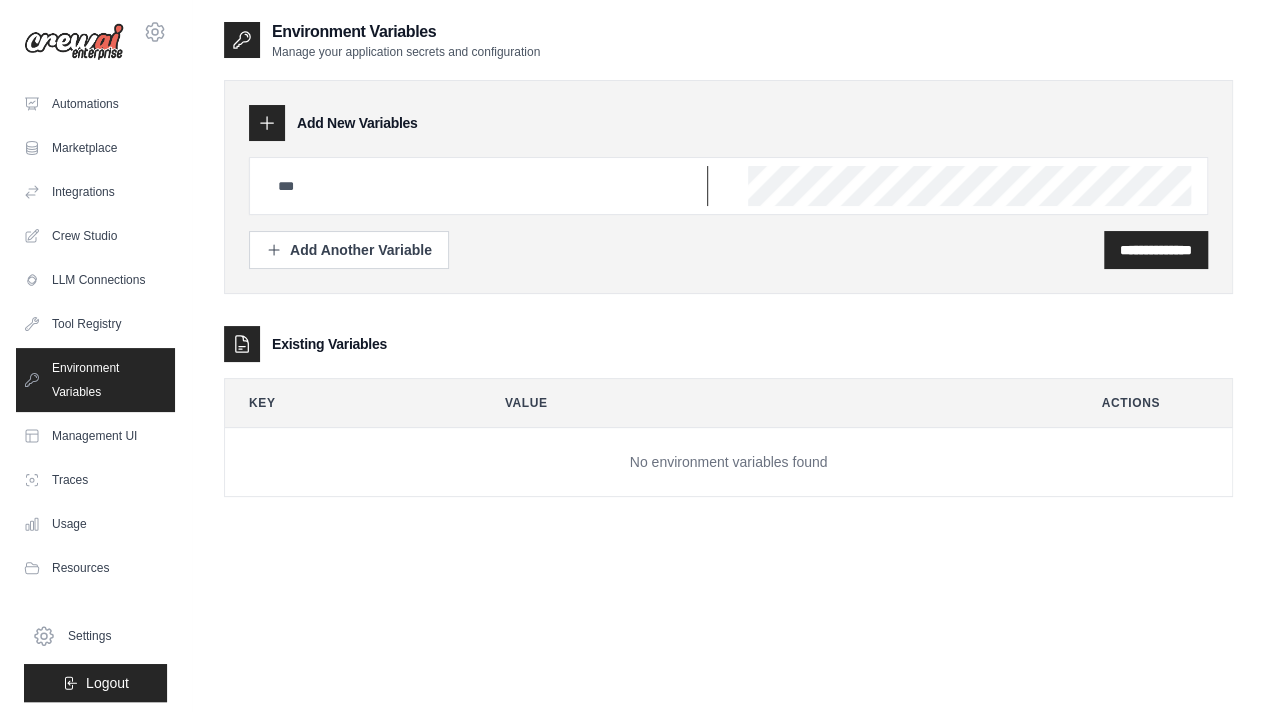 click at bounding box center [487, 186] 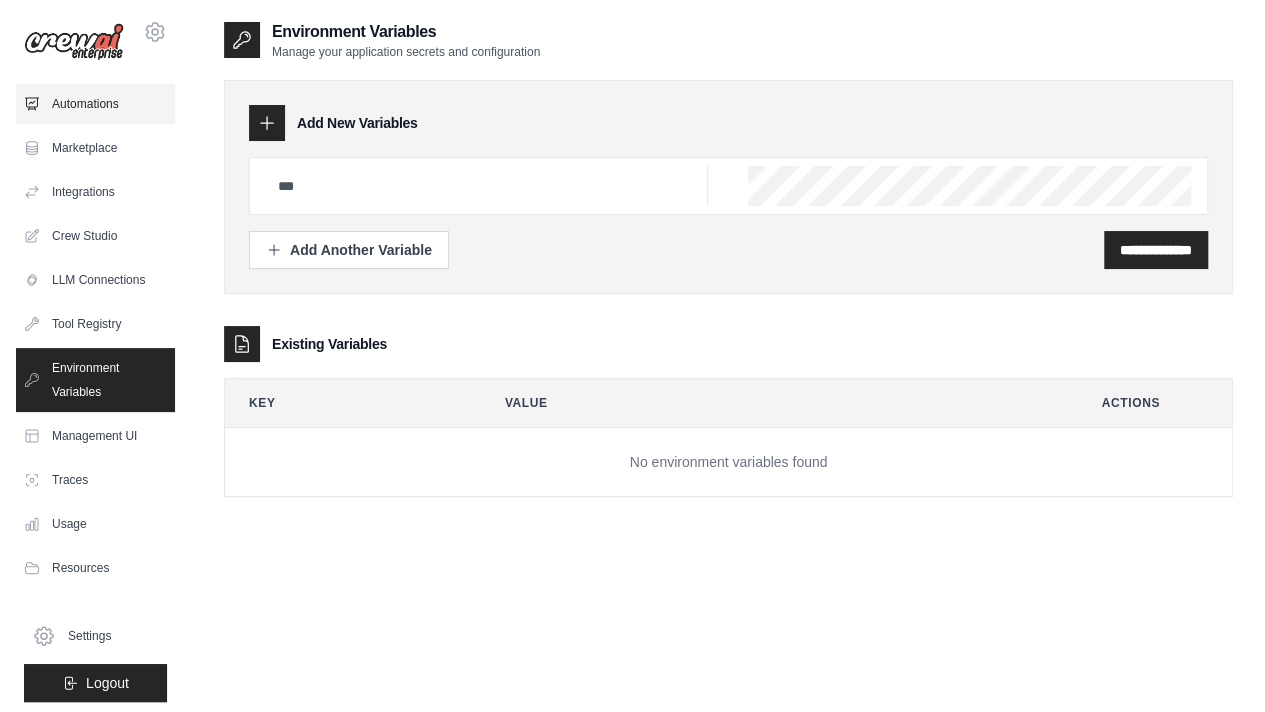click on "Automations" at bounding box center (95, 104) 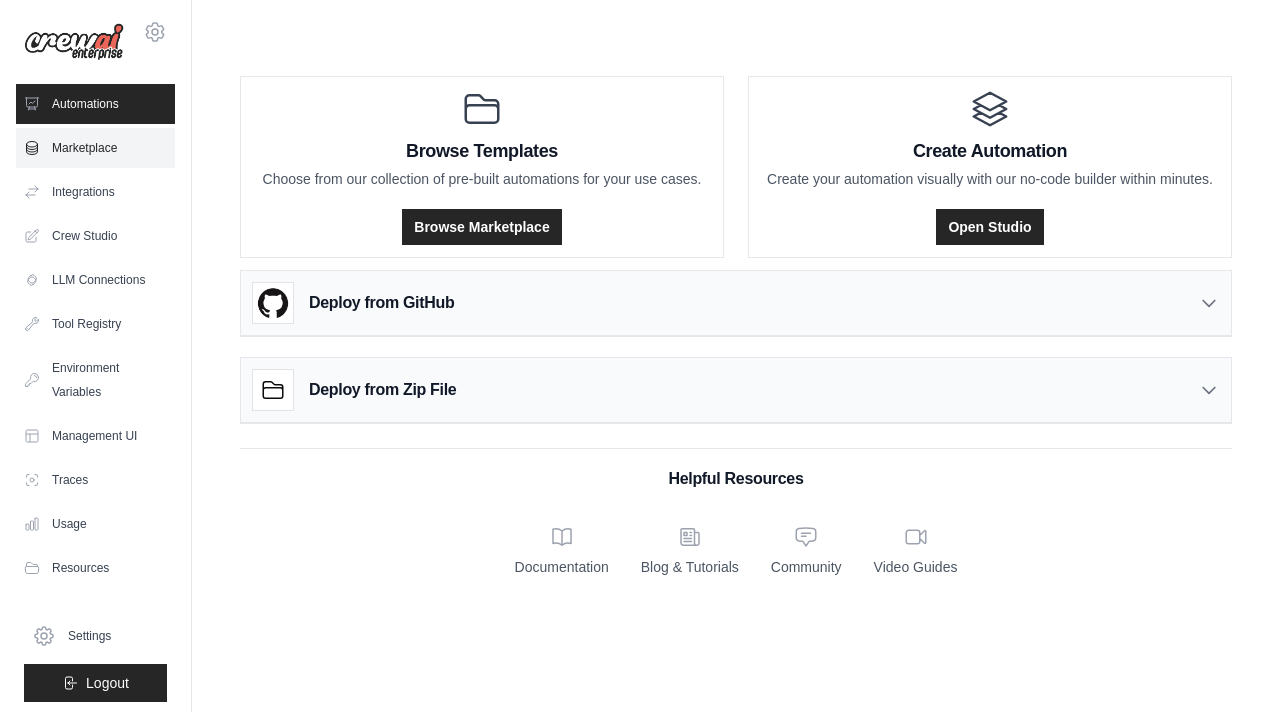 click on "Marketplace" at bounding box center [95, 148] 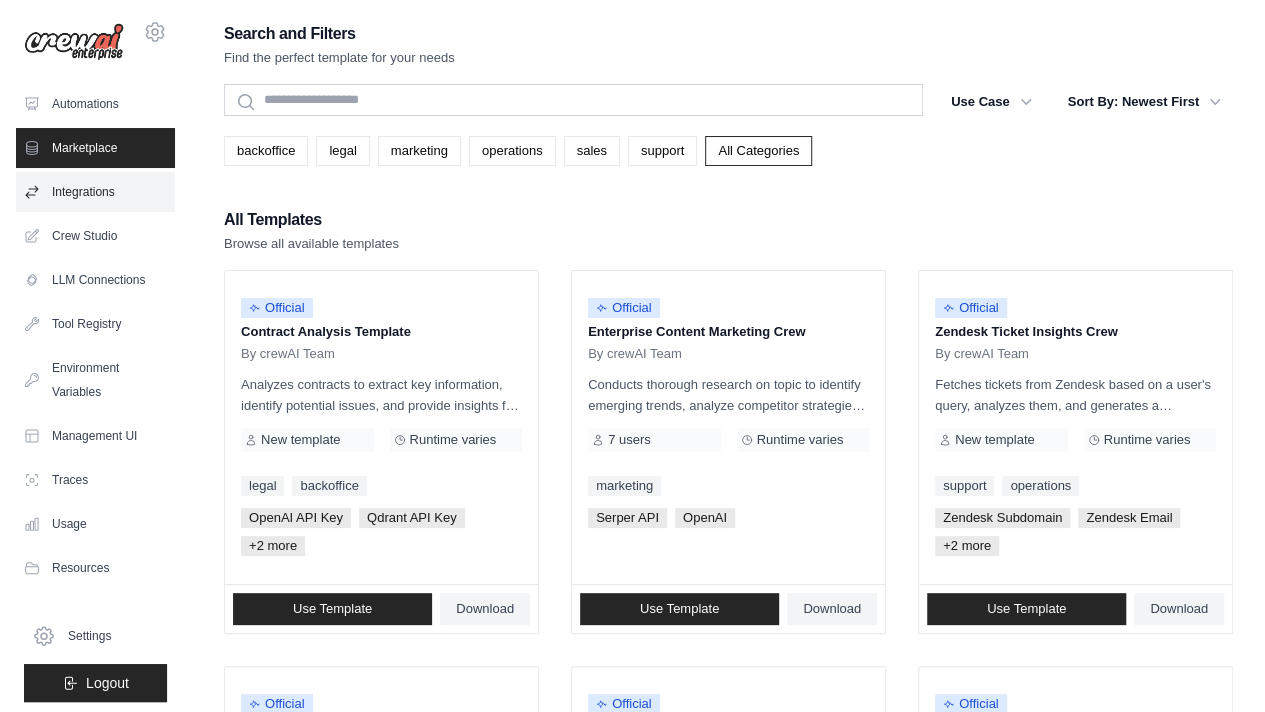 click on "Integrations" at bounding box center [95, 192] 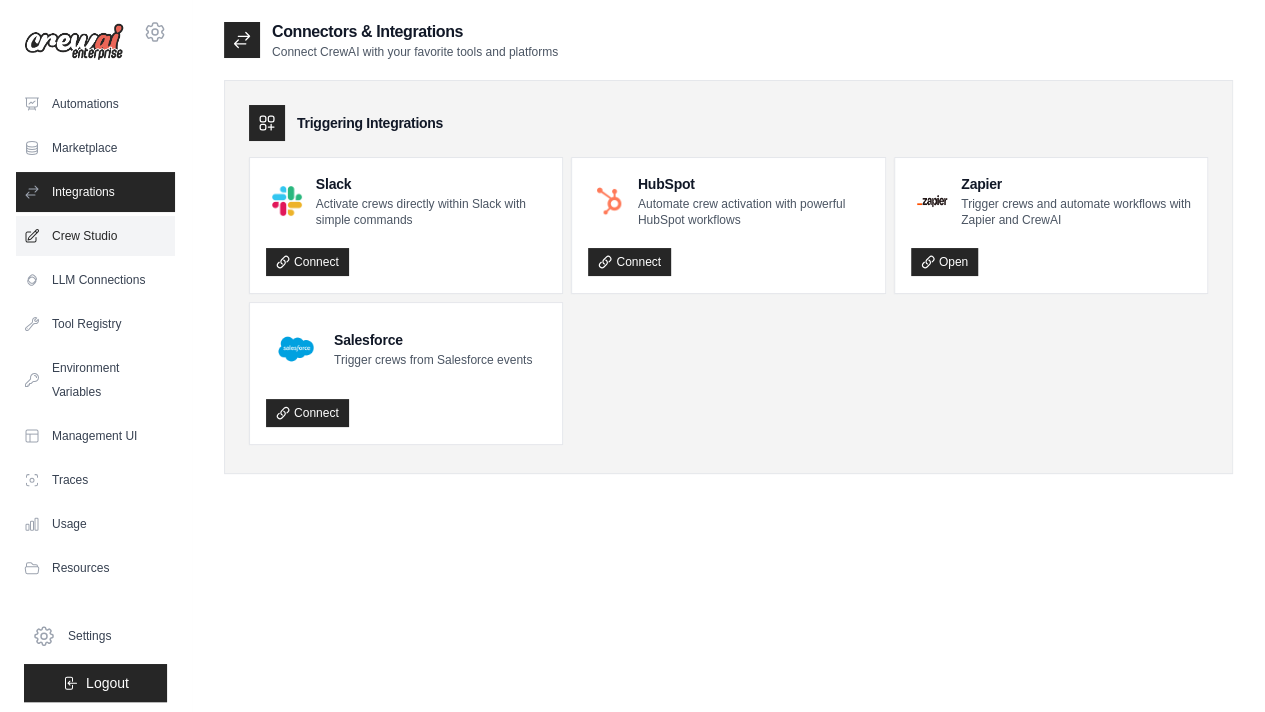 click on "Crew Studio" at bounding box center [95, 236] 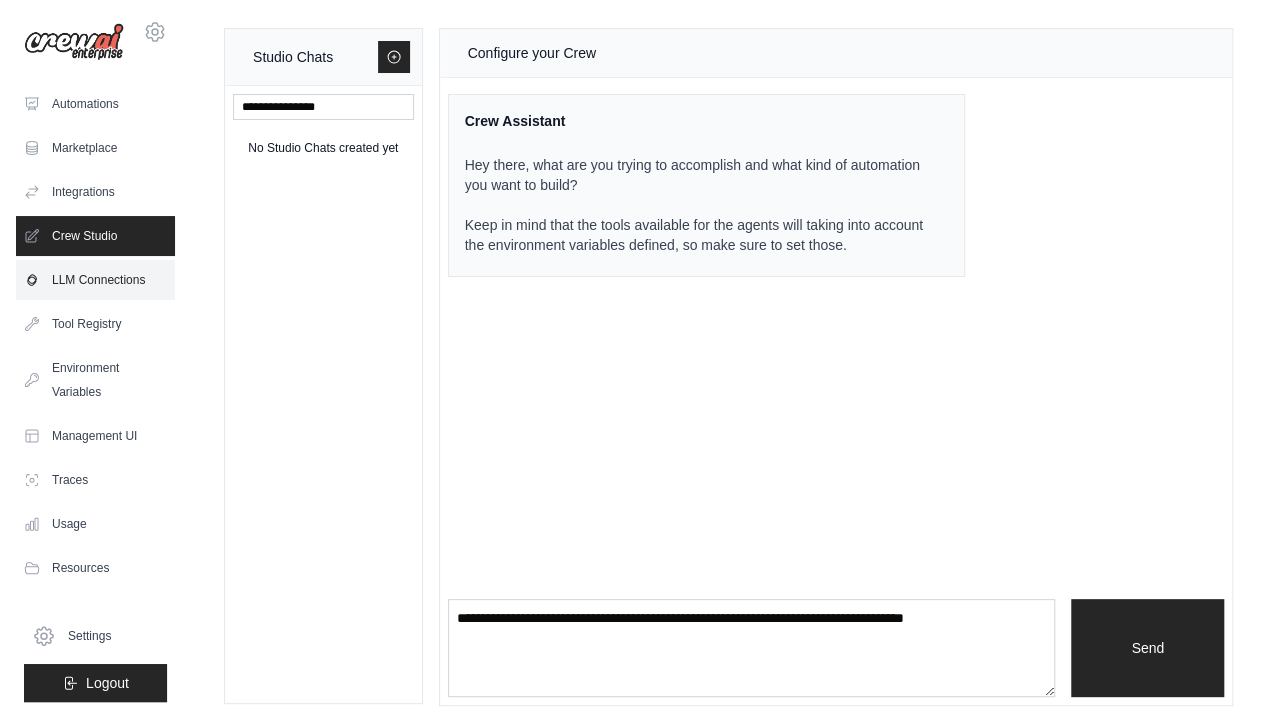 click on "LLM Connections" at bounding box center (95, 280) 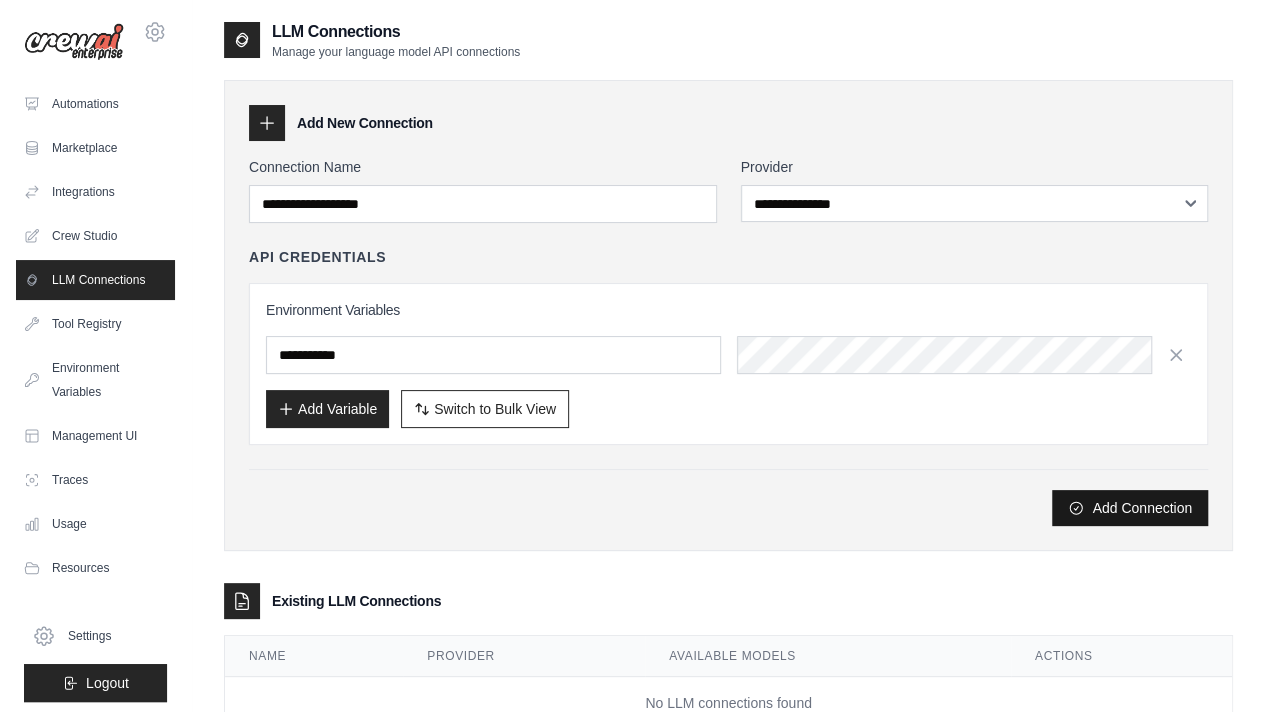click on "Add Connection" at bounding box center (1130, 508) 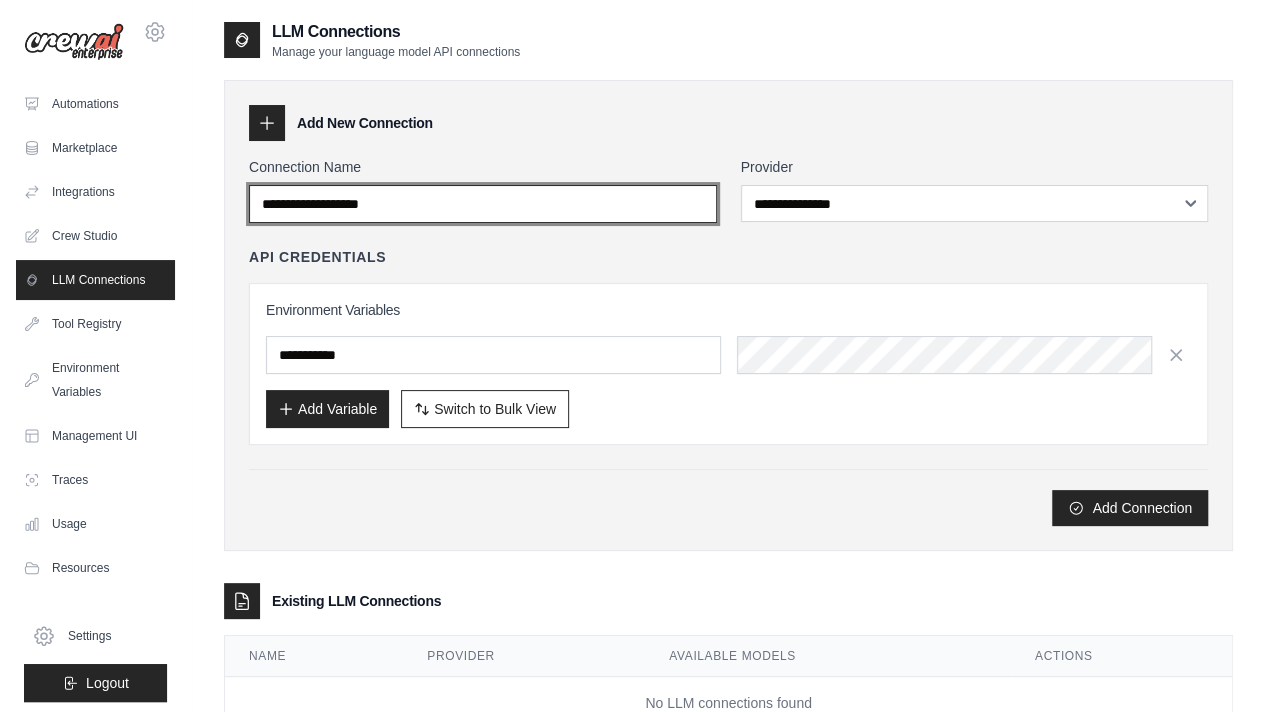 click on "Connection Name" at bounding box center [483, 204] 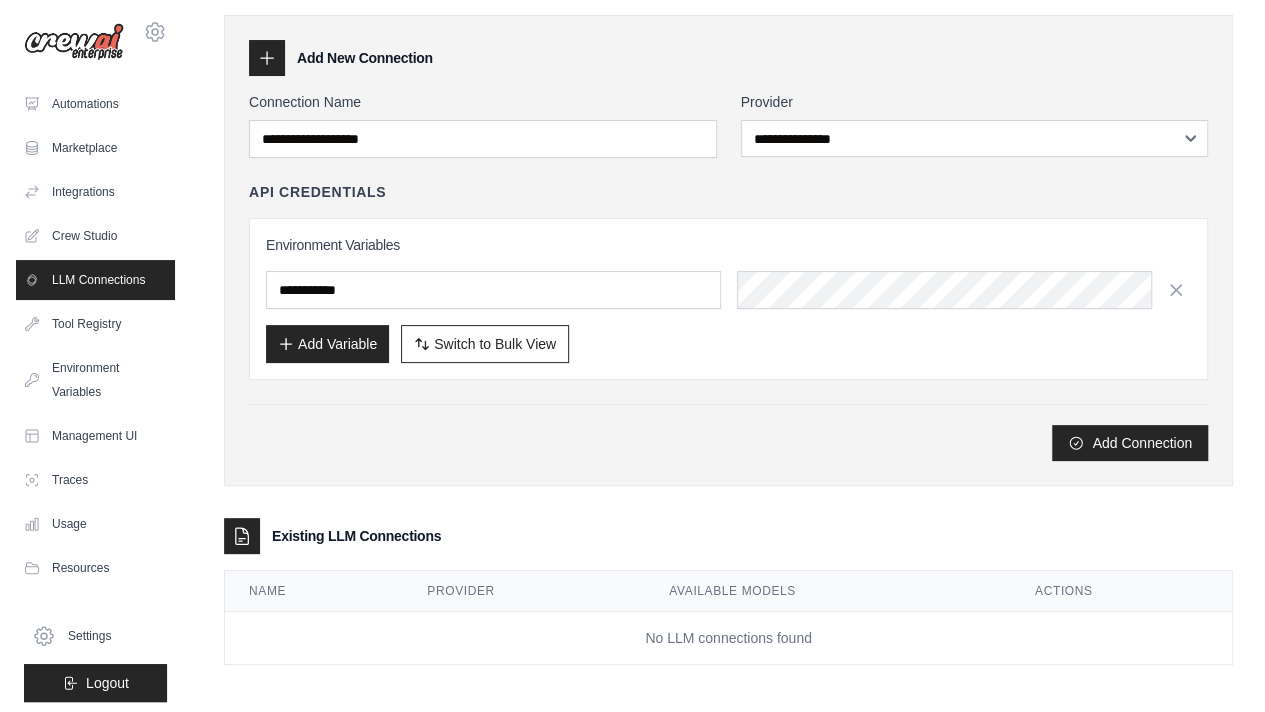 click on "Environment Variables
Add Variable
Switch to Bulk View
Switch to Table View" at bounding box center [728, 299] 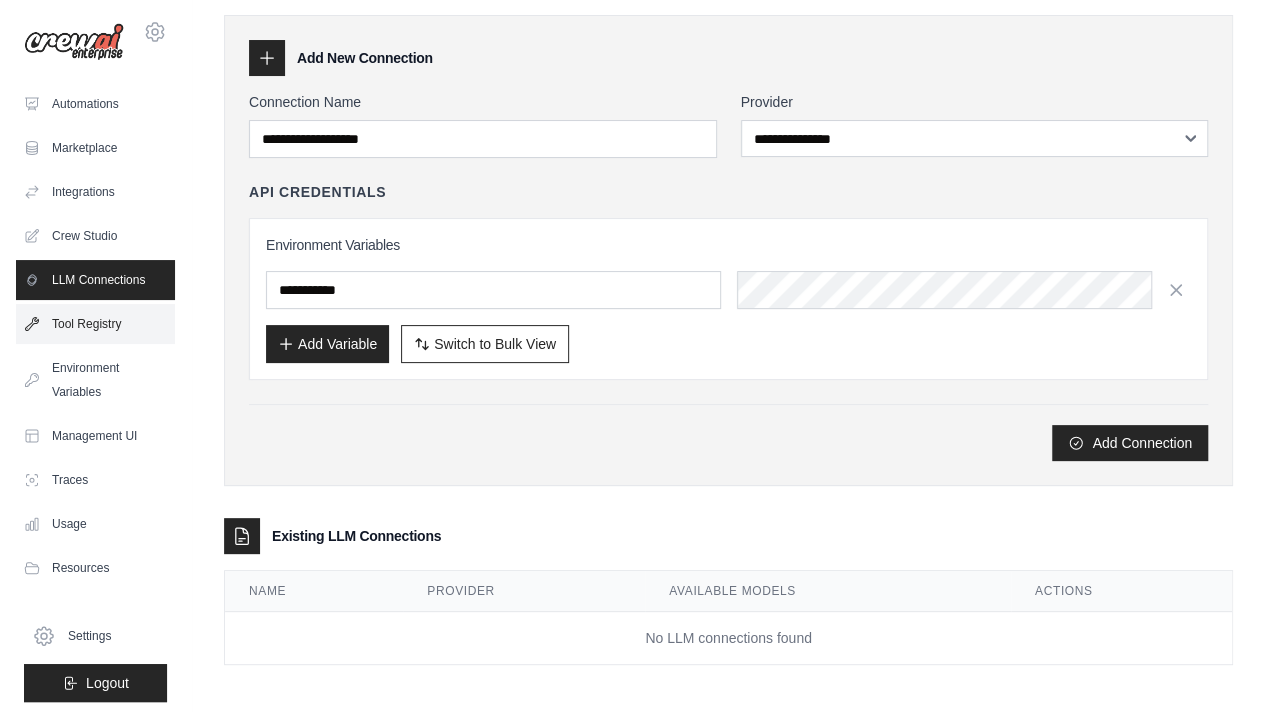 scroll, scrollTop: 0, scrollLeft: 0, axis: both 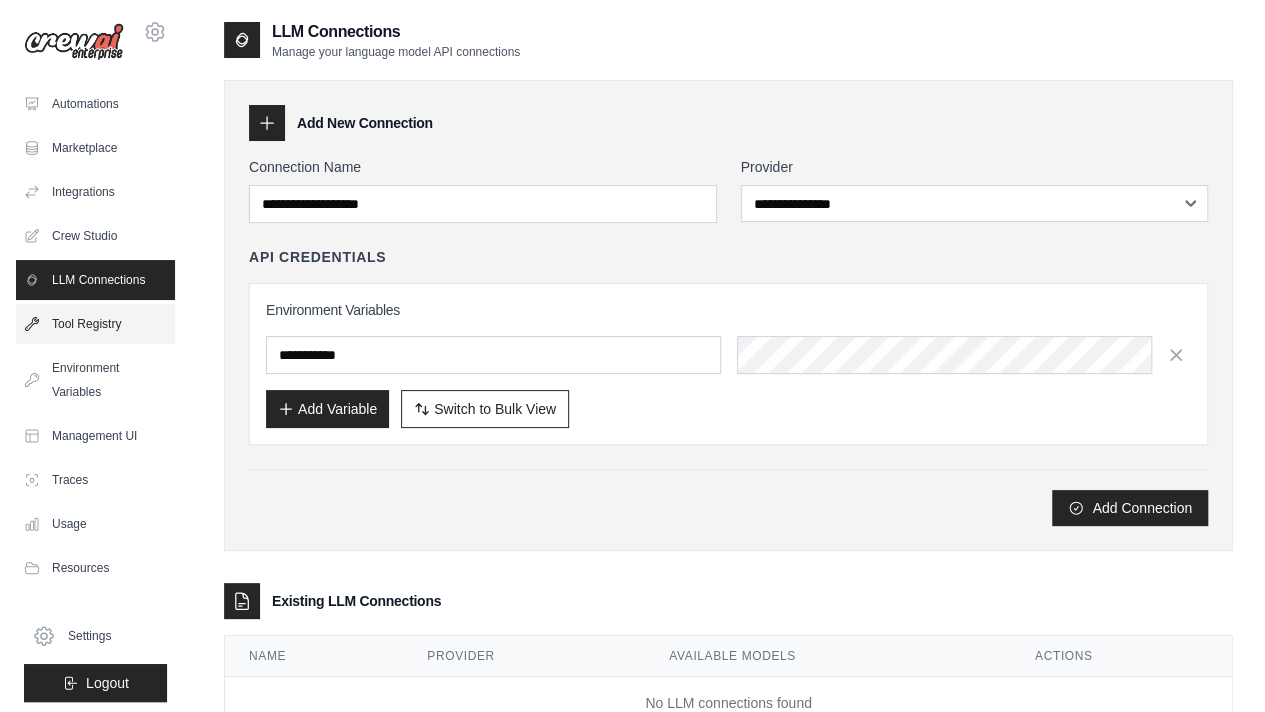 click on "Tool Registry" at bounding box center [95, 324] 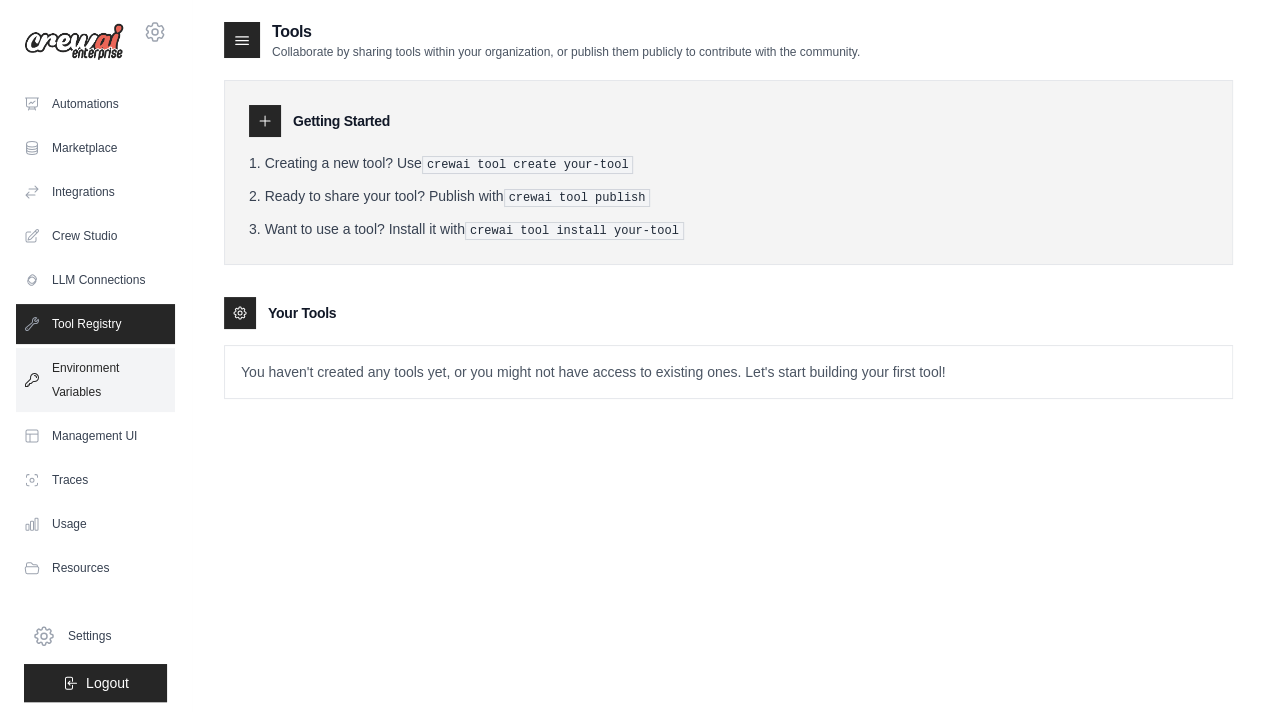 click on "Environment Variables" at bounding box center [95, 380] 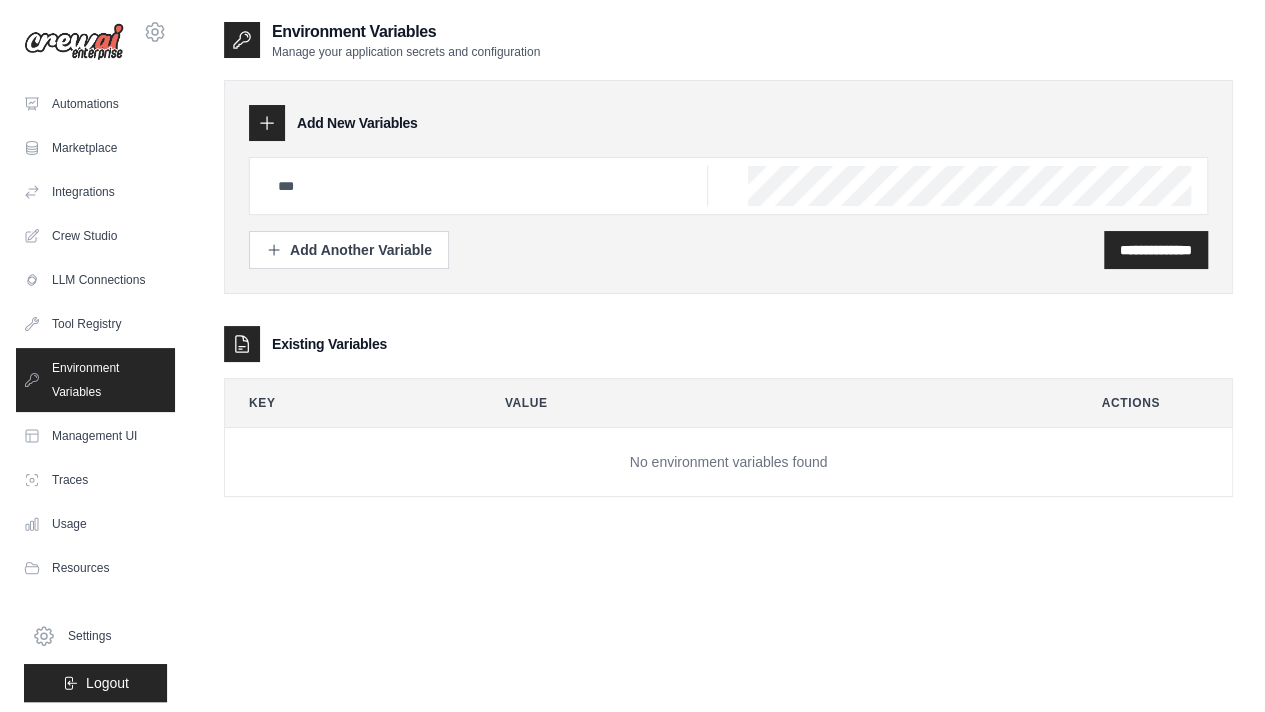 click on "Environment Variables" at bounding box center [95, 380] 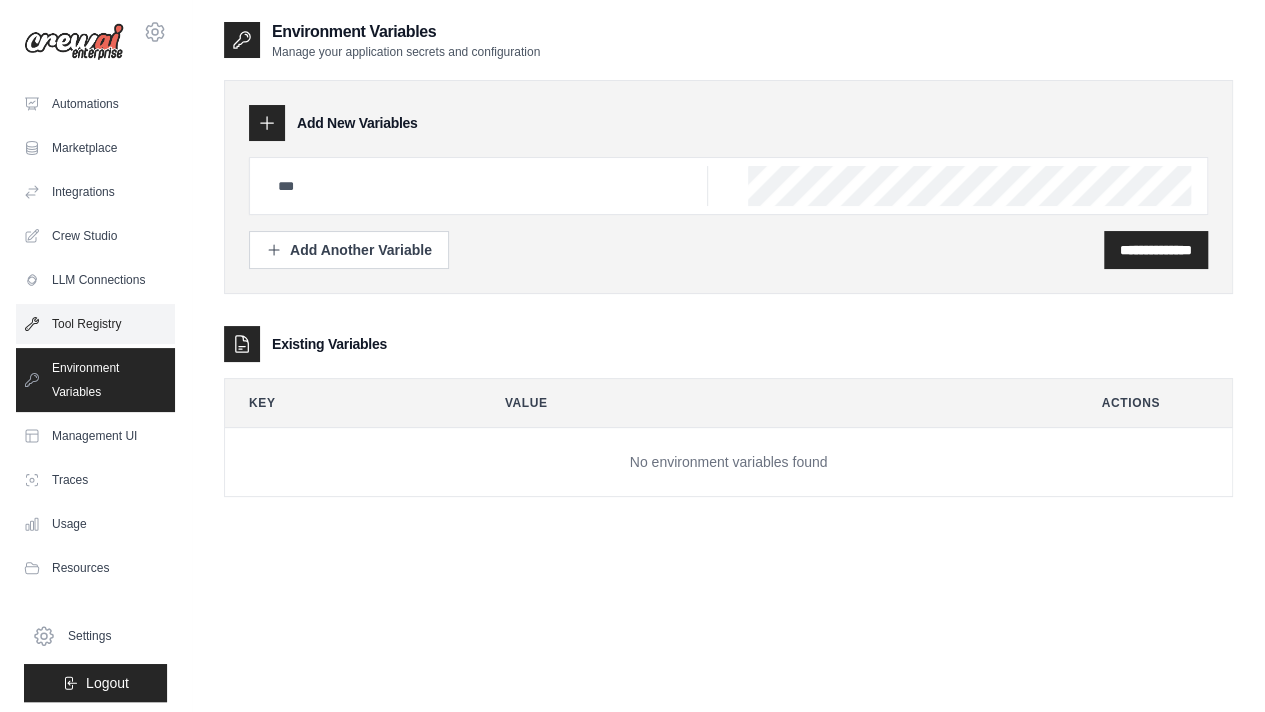 click on "Tool Registry" at bounding box center (95, 324) 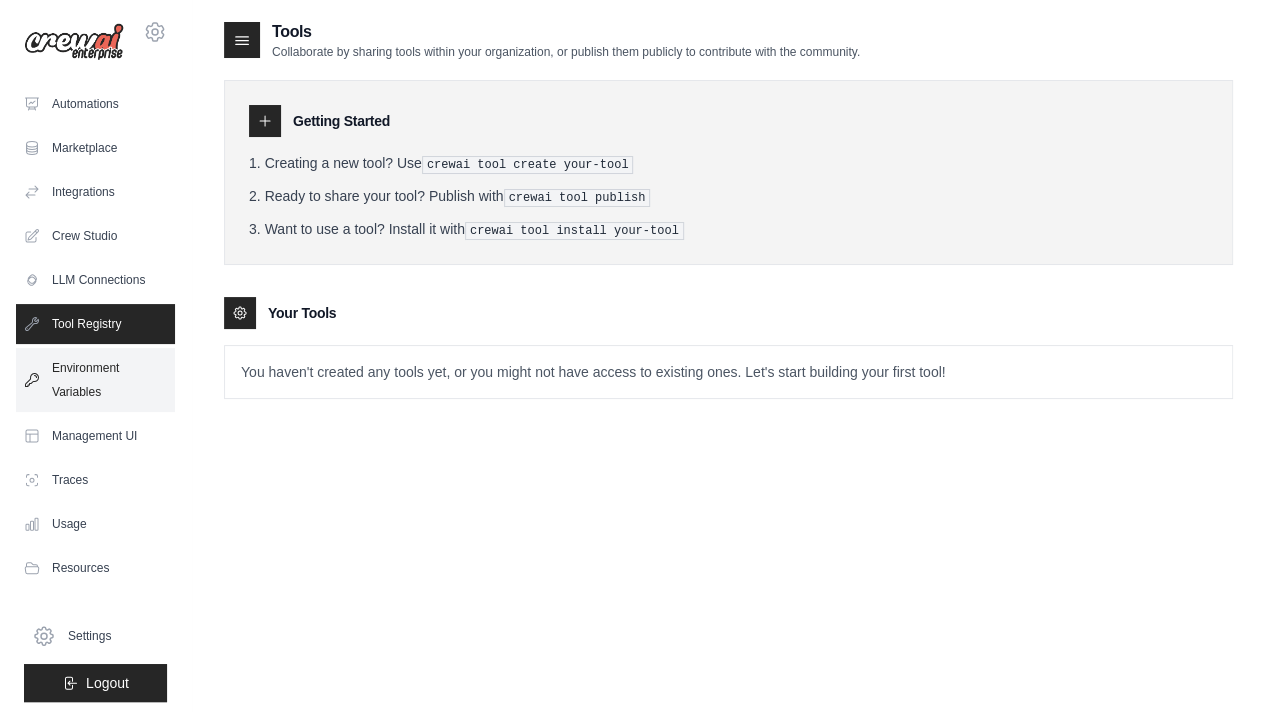 click on "Environment Variables" at bounding box center [95, 380] 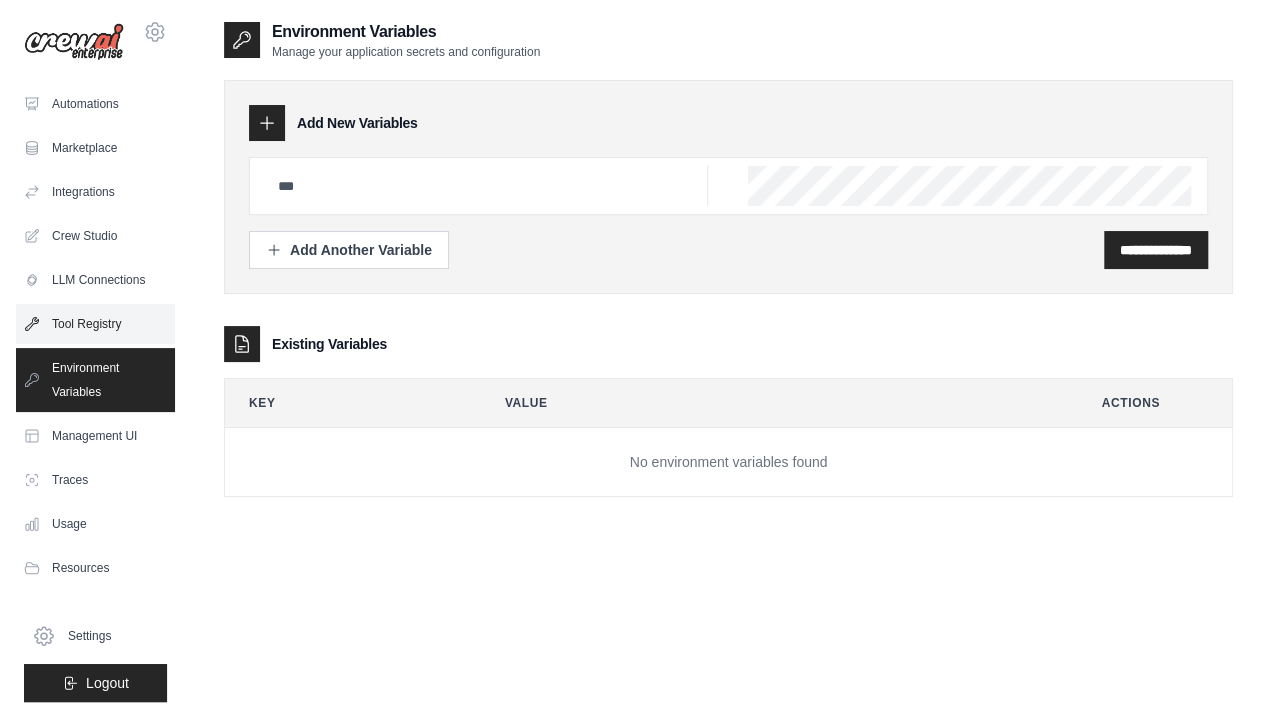 click on "Tool Registry" at bounding box center (95, 324) 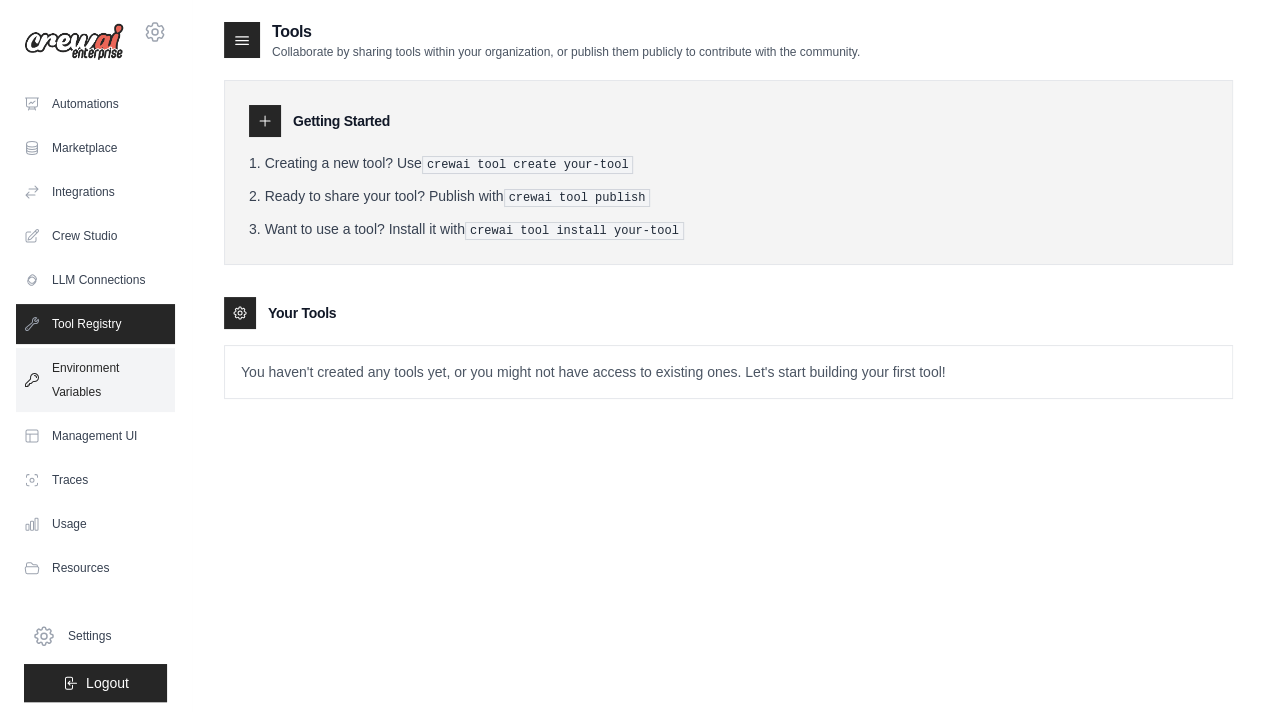 click on "Environment Variables" at bounding box center [95, 380] 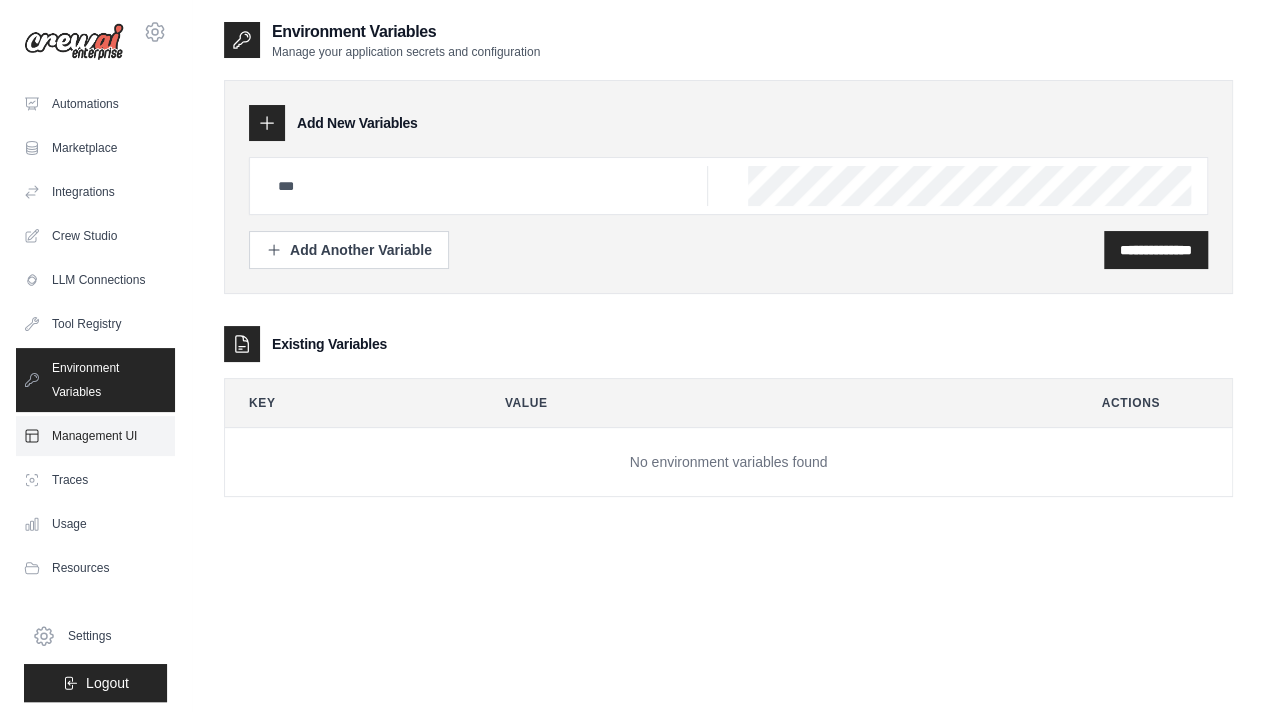 click on "Management UI" at bounding box center [95, 436] 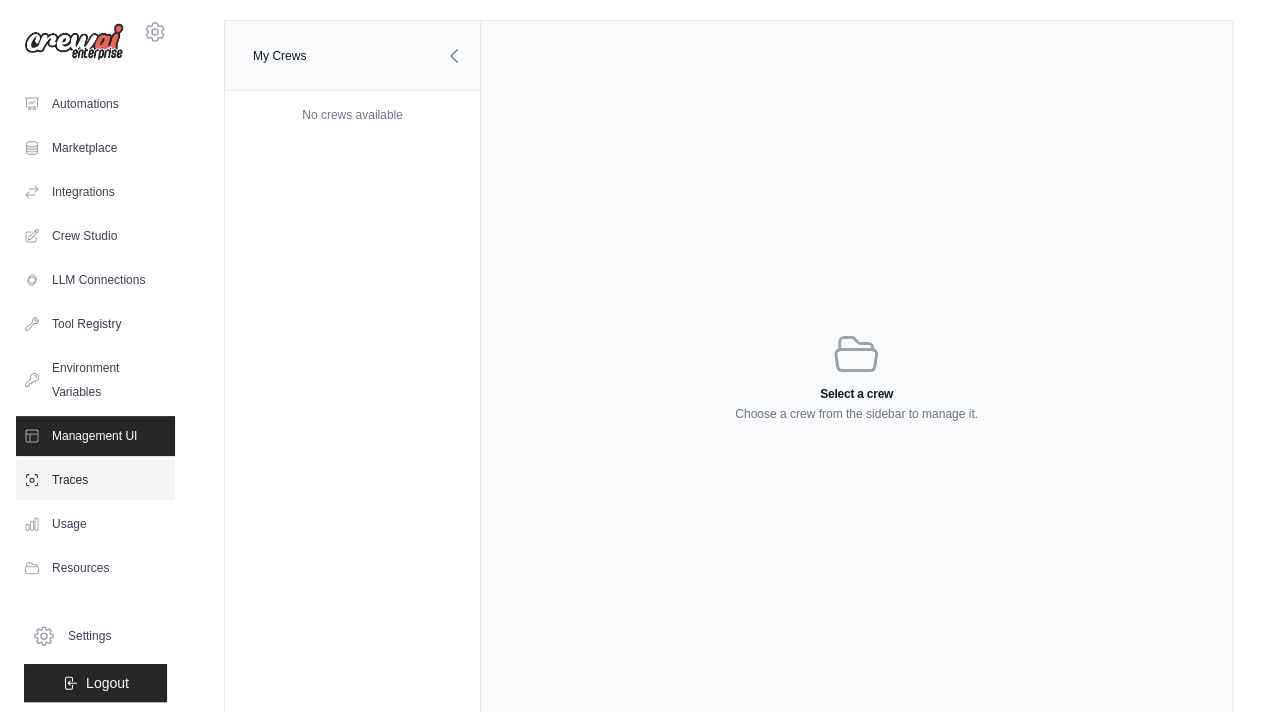 click on "Traces" at bounding box center (95, 480) 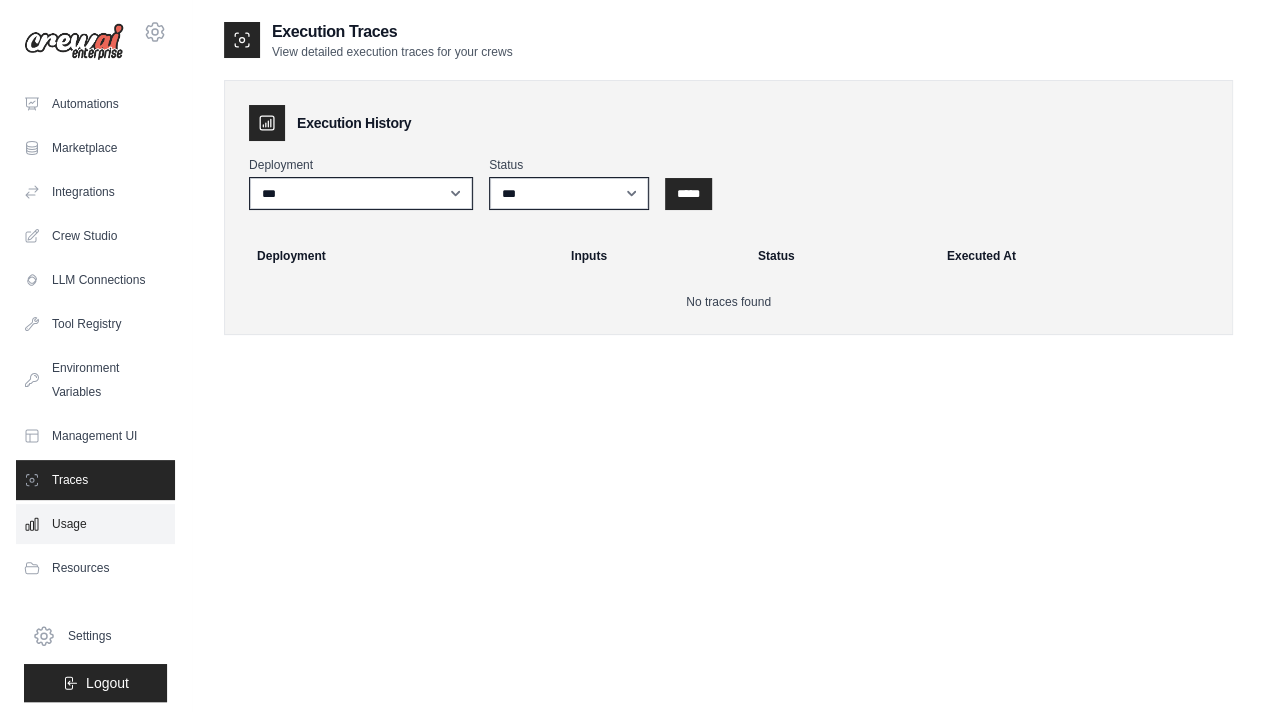 click on "Usage" at bounding box center [95, 524] 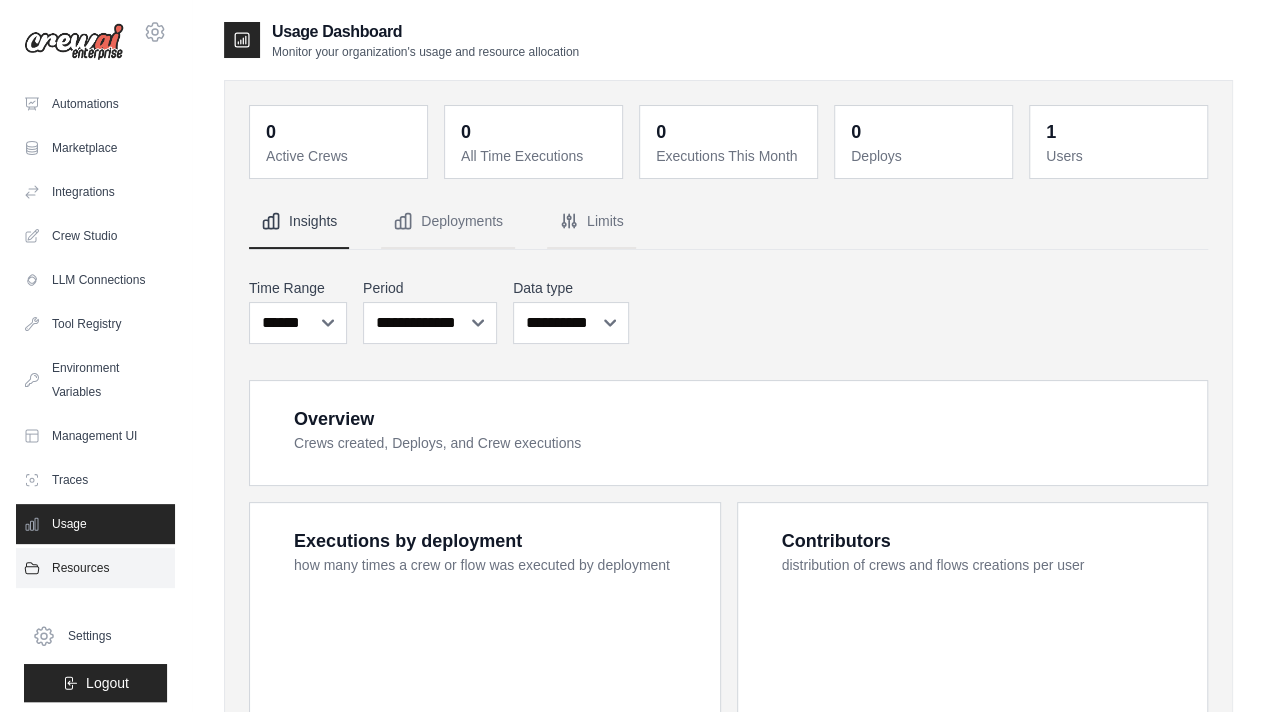 click on "Resources" at bounding box center (95, 568) 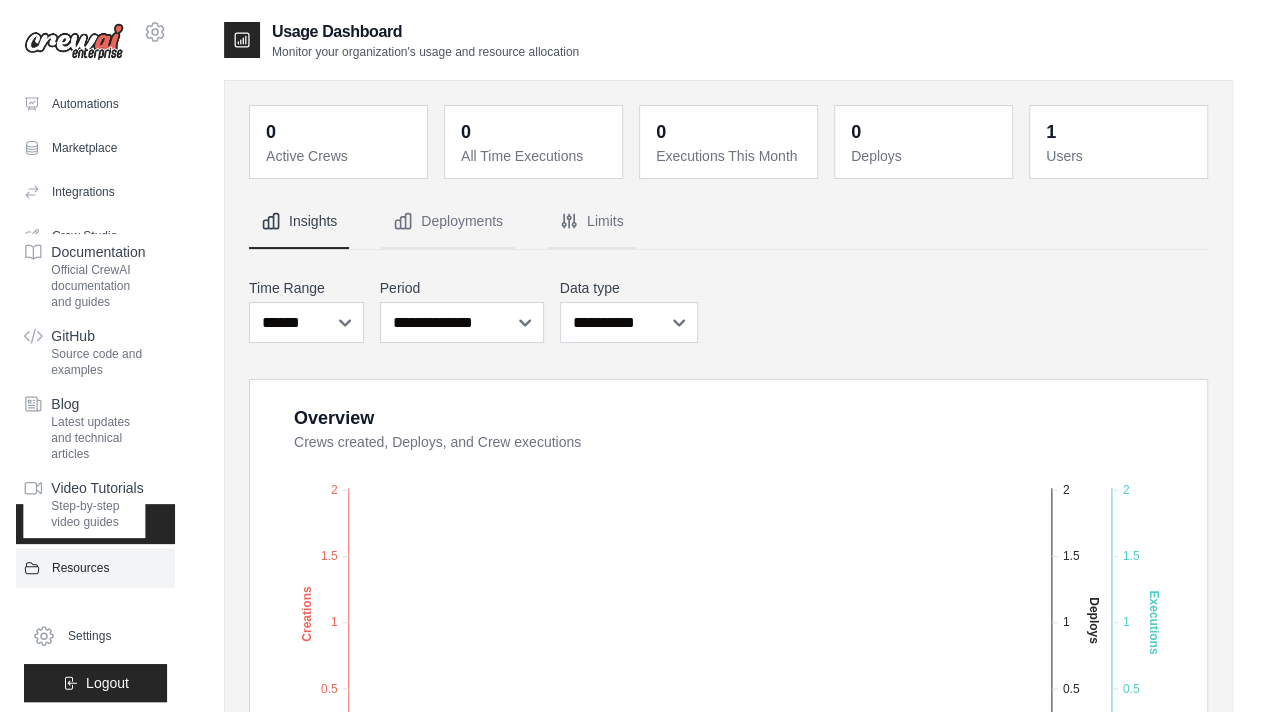 scroll, scrollTop: 5, scrollLeft: 0, axis: vertical 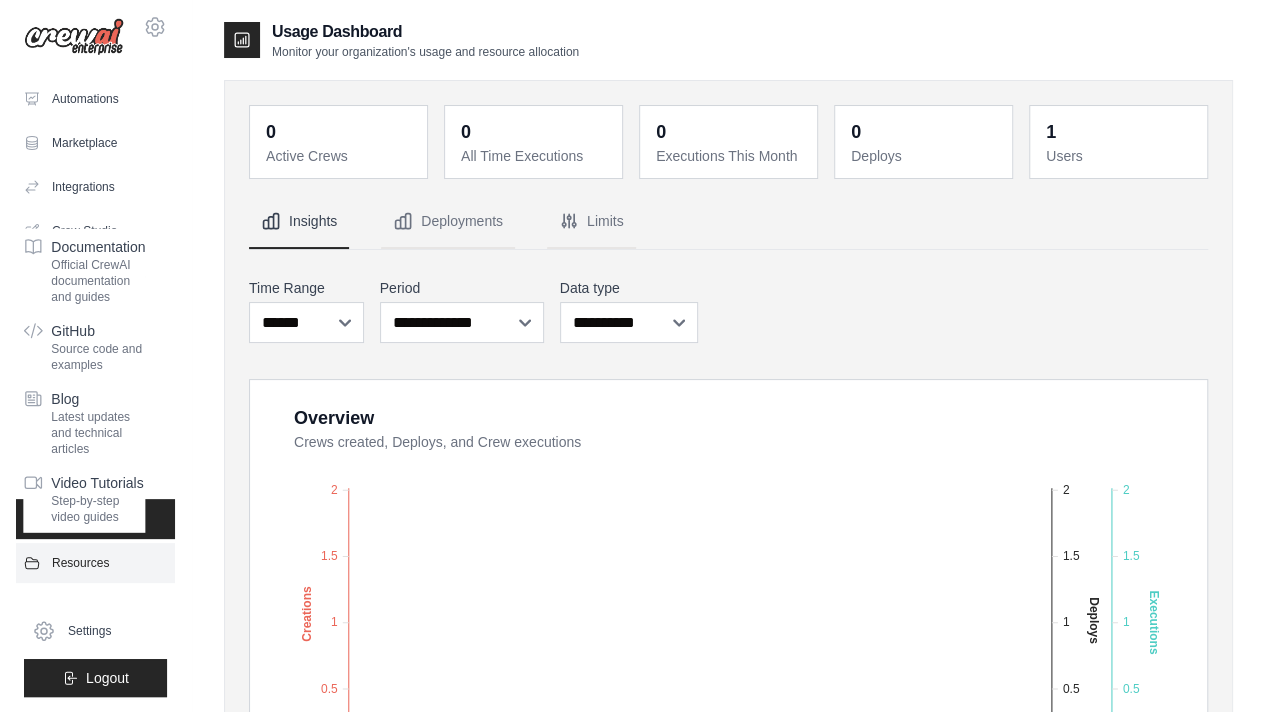 click on "Resources" at bounding box center [95, 563] 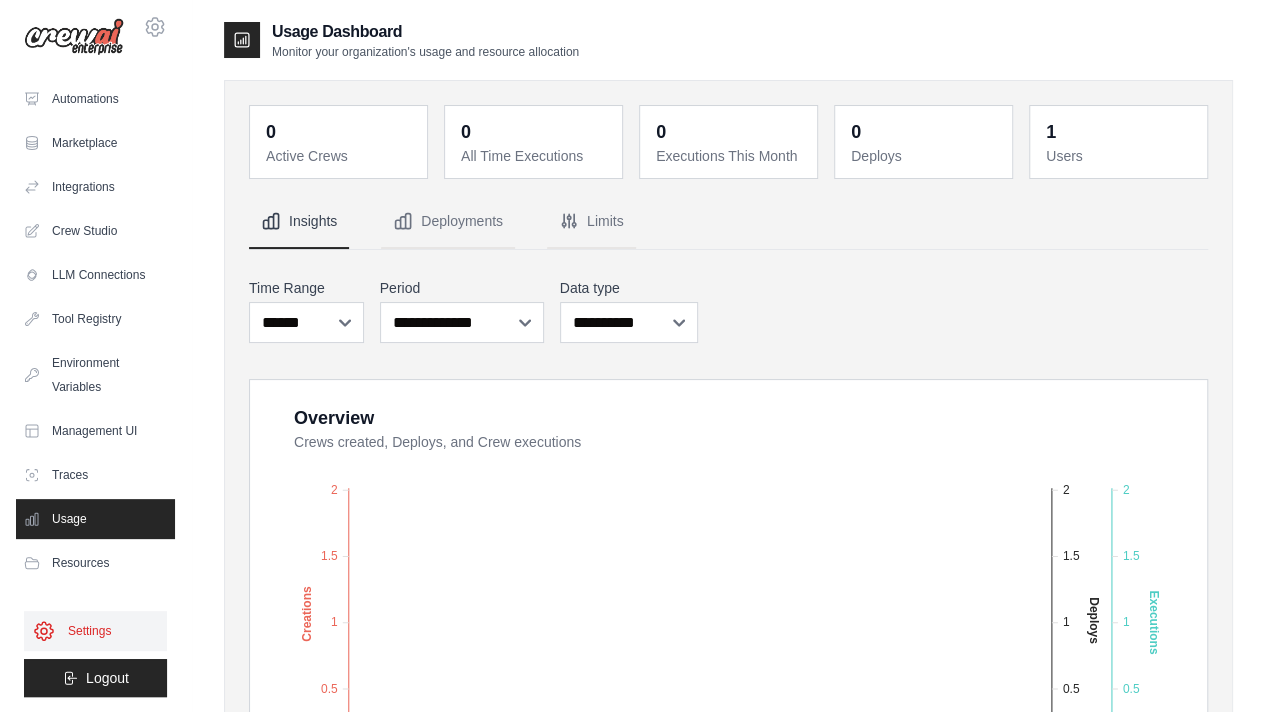click on "Settings" at bounding box center [95, 631] 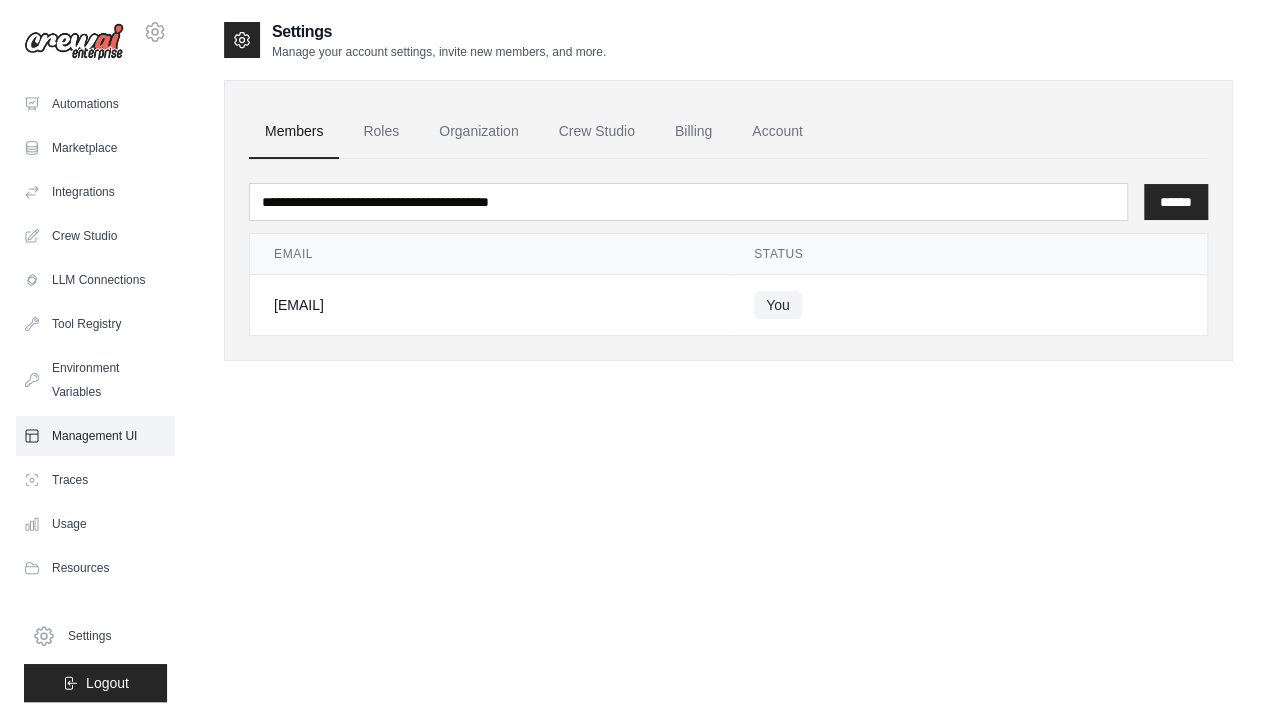 click on "Management UI" at bounding box center [95, 436] 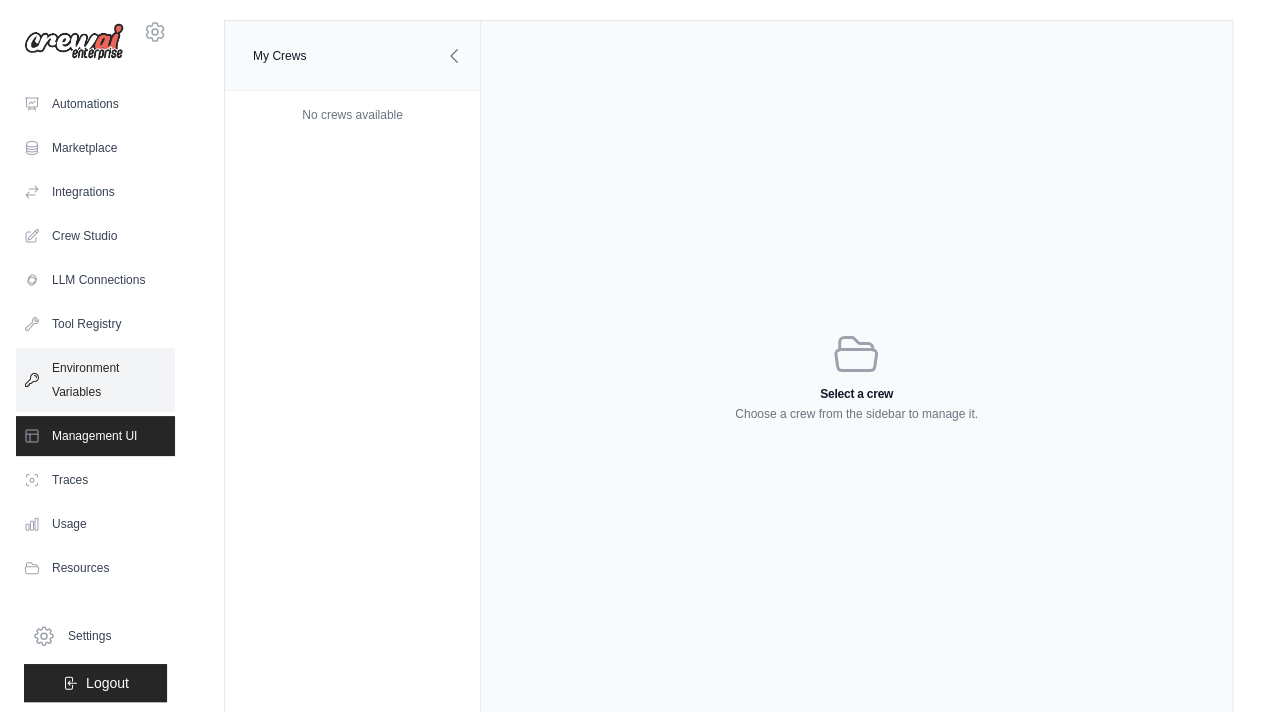 click on "Environment Variables" at bounding box center [95, 380] 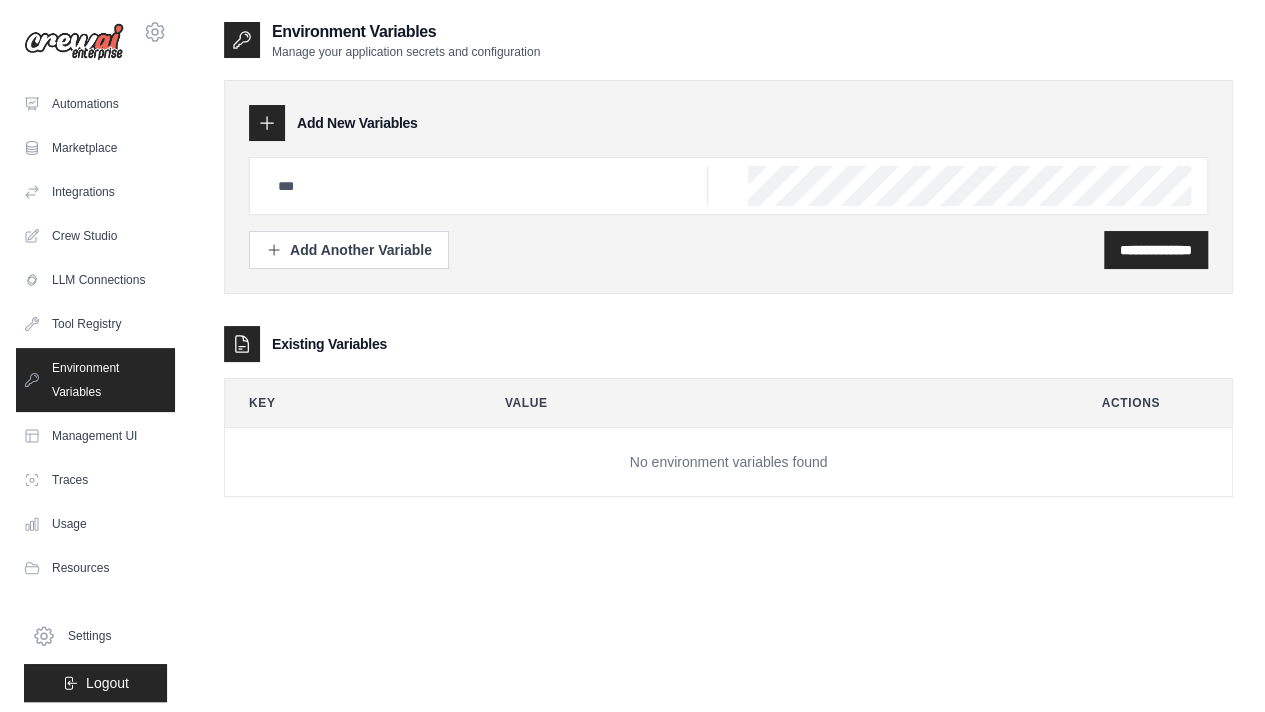 click 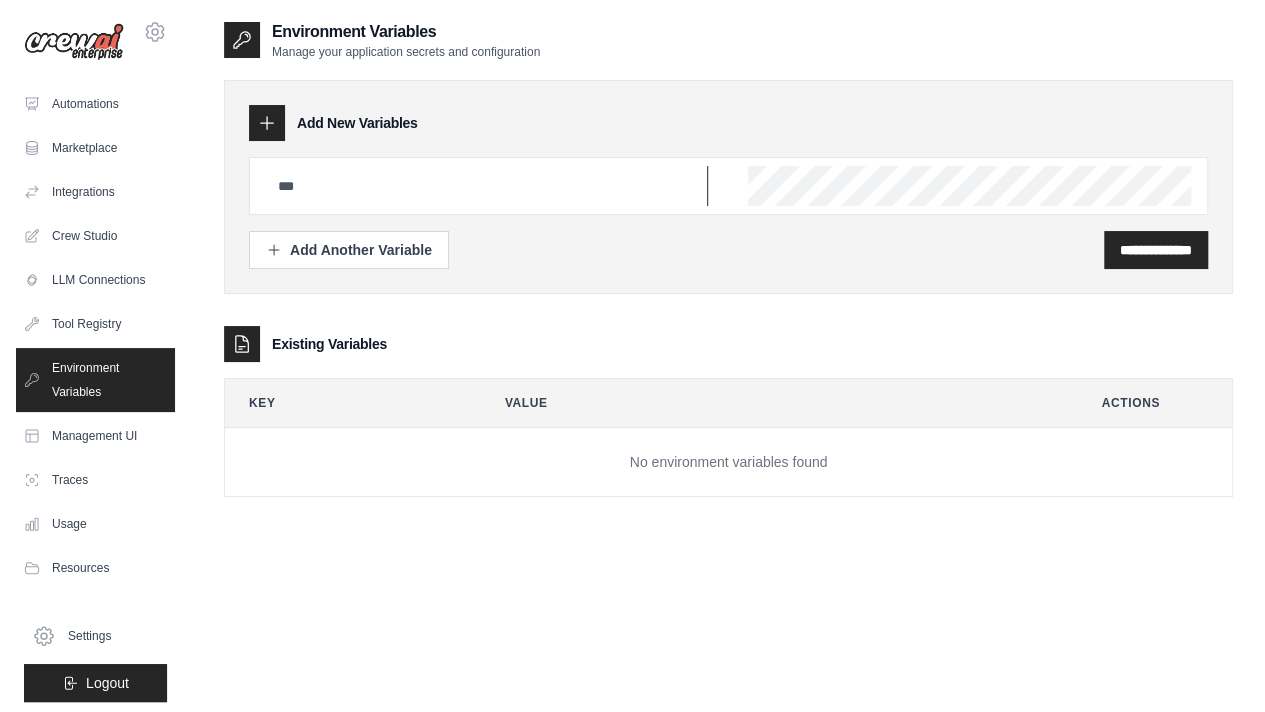 click at bounding box center [487, 186] 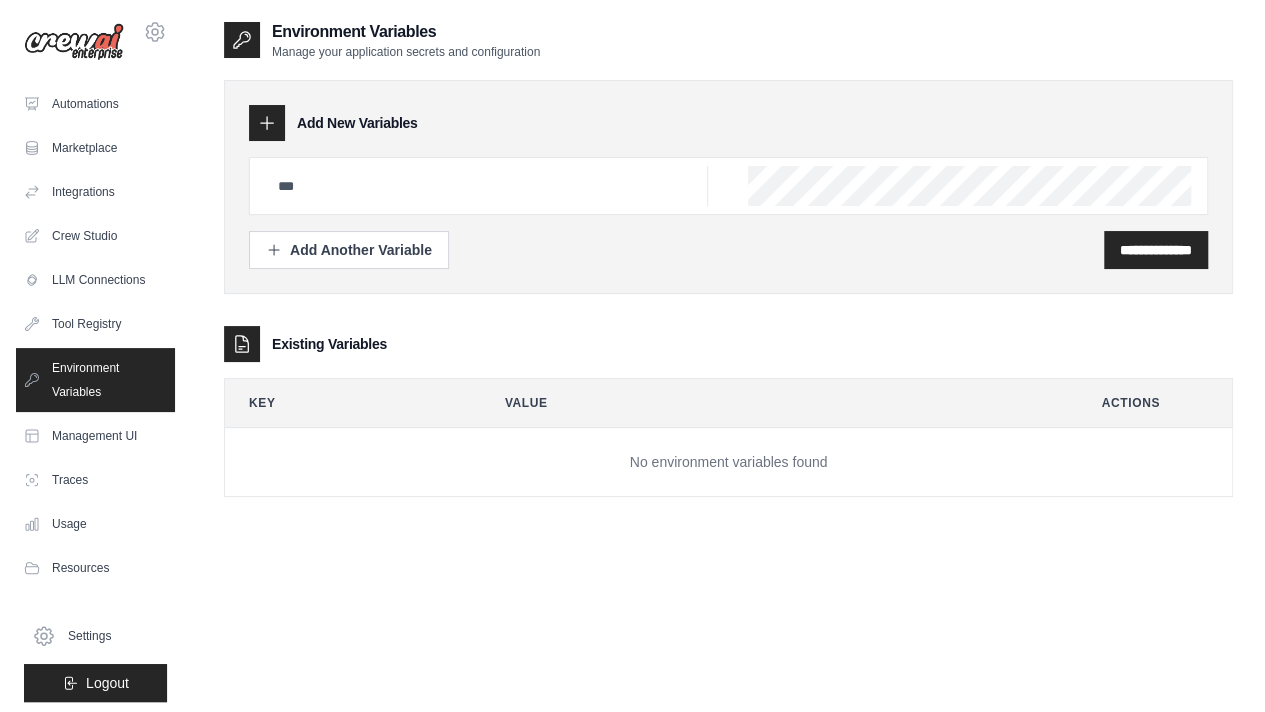 click on "Add New Variables" at bounding box center (728, 123) 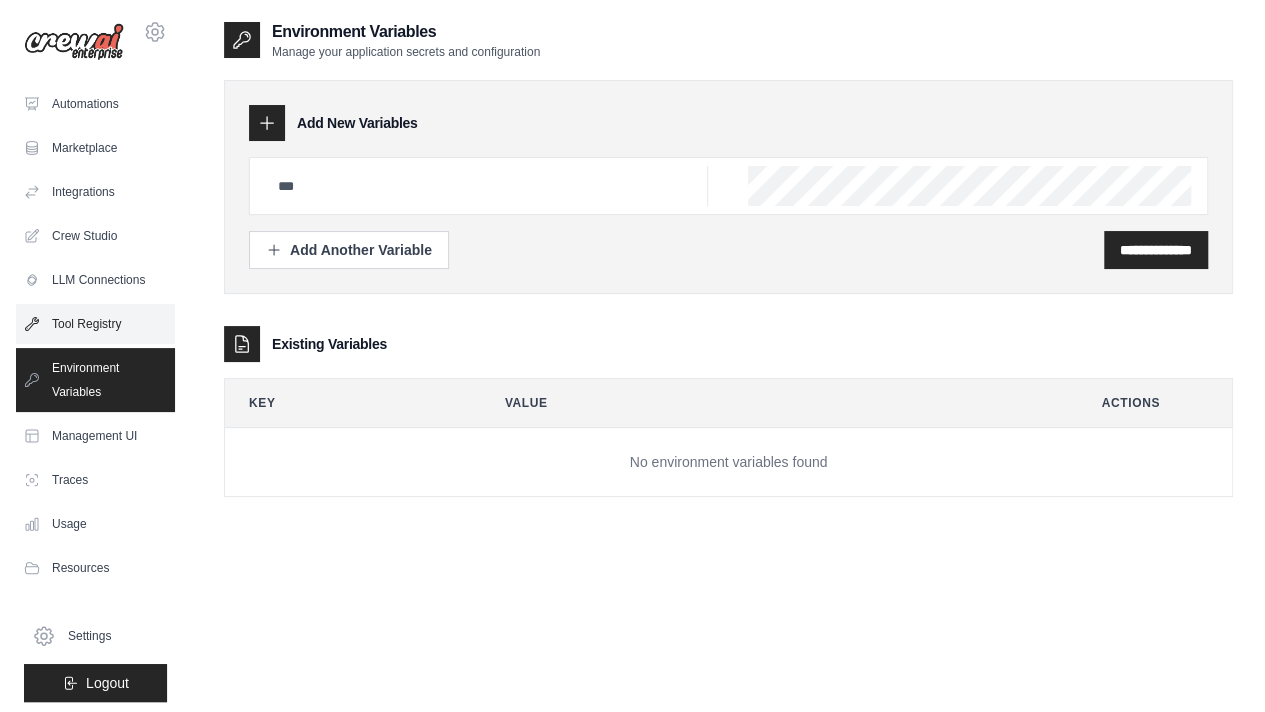click on "Tool Registry" at bounding box center [95, 324] 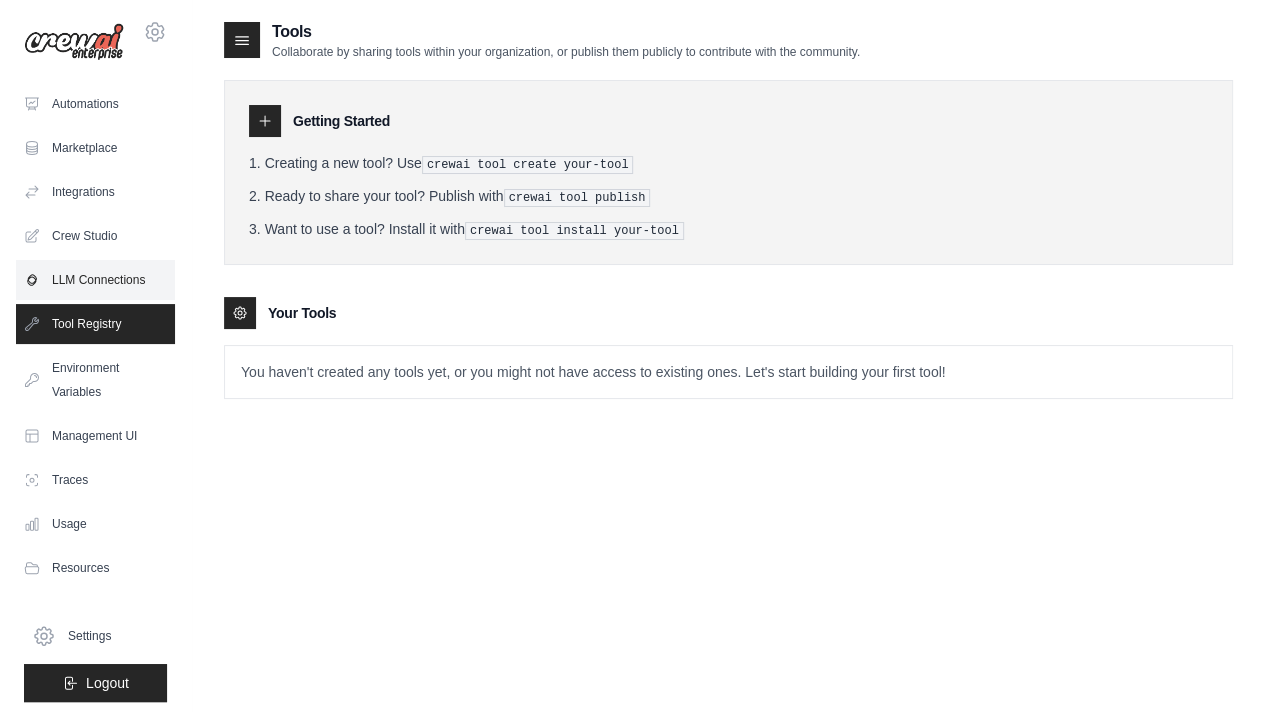 click on "LLM Connections" at bounding box center (95, 280) 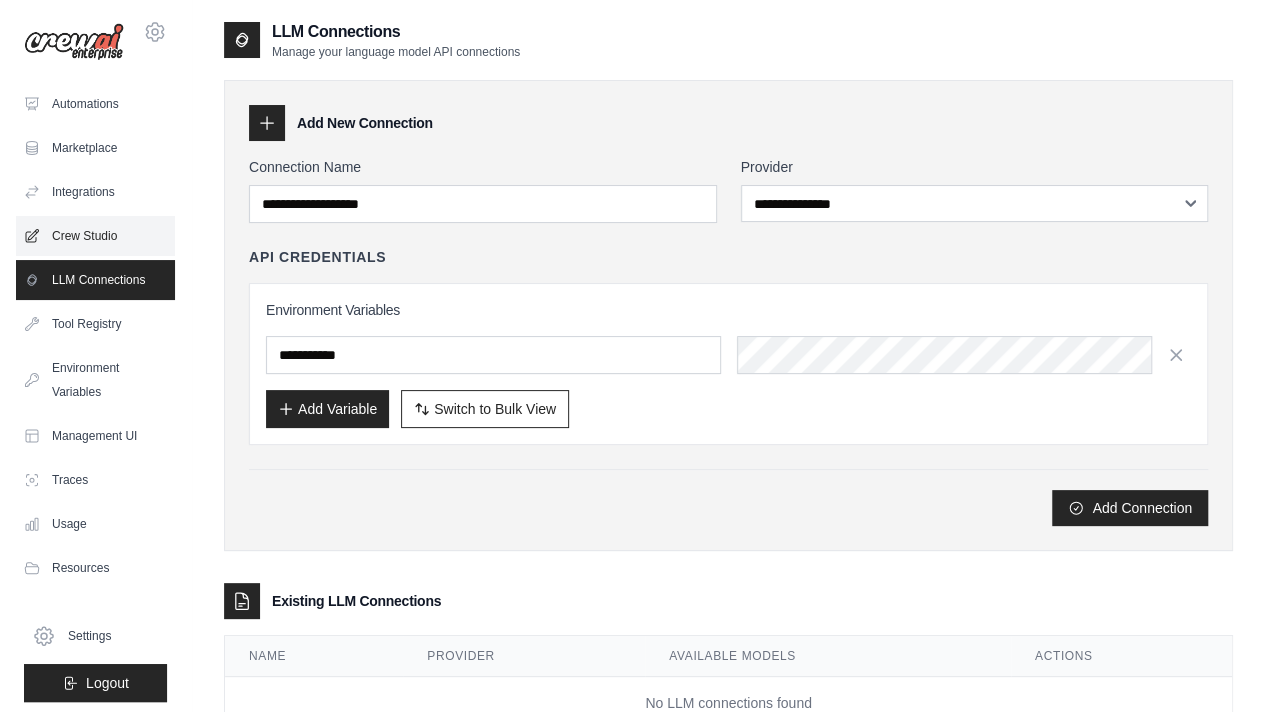 click on "Crew Studio" at bounding box center [95, 236] 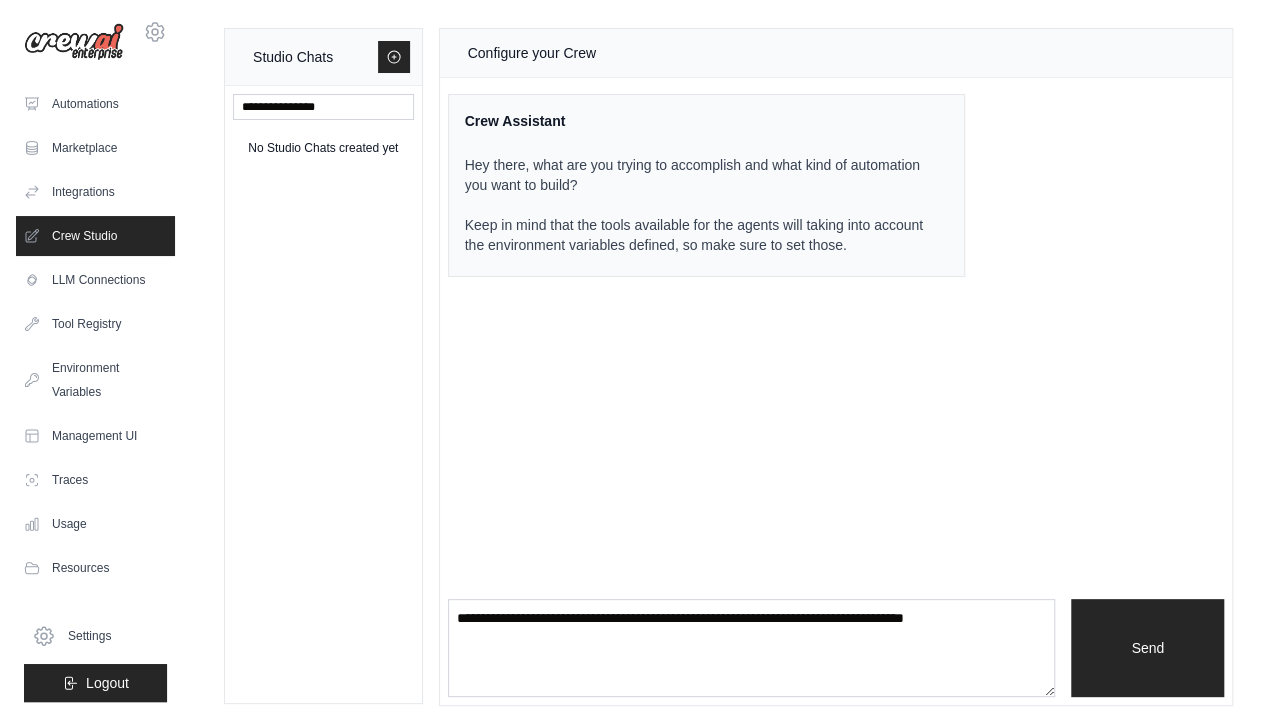 click on "adamajroudi@gmail.com
Settings
Automations
Marketplace
Integrations
Crew Studio
Blog" at bounding box center [96, 356] 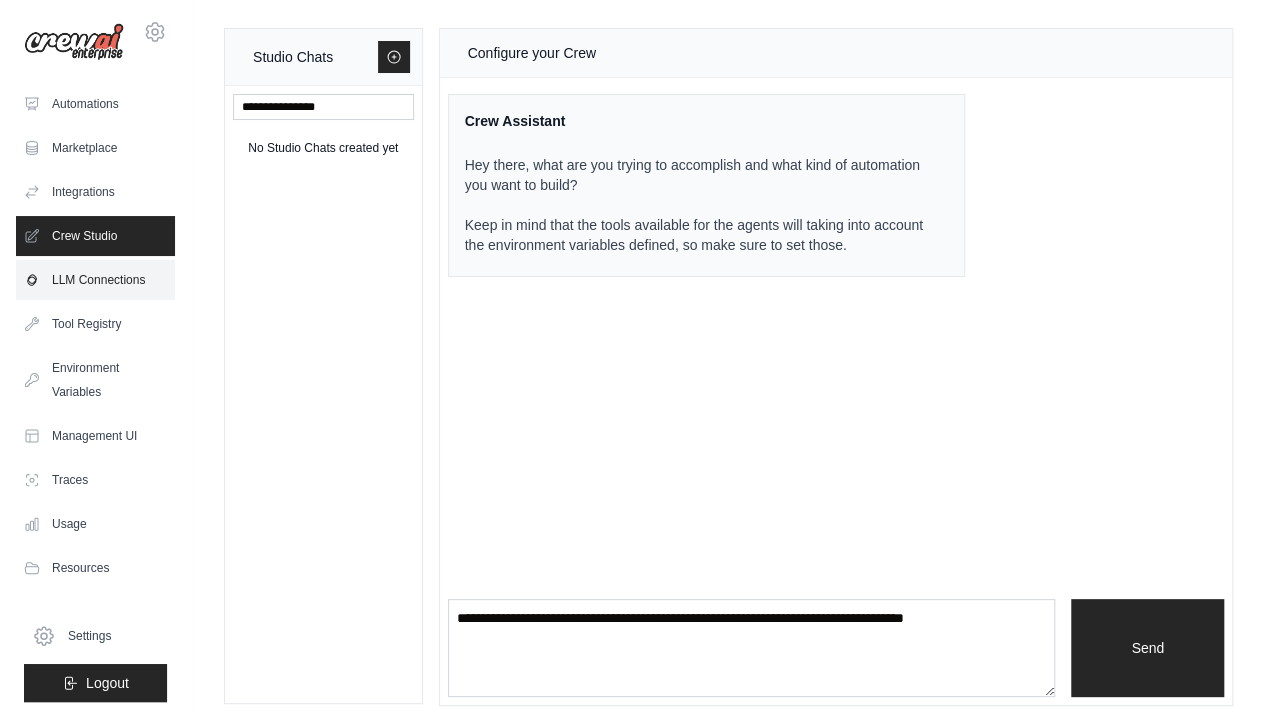 click on "LLM Connections" at bounding box center (95, 280) 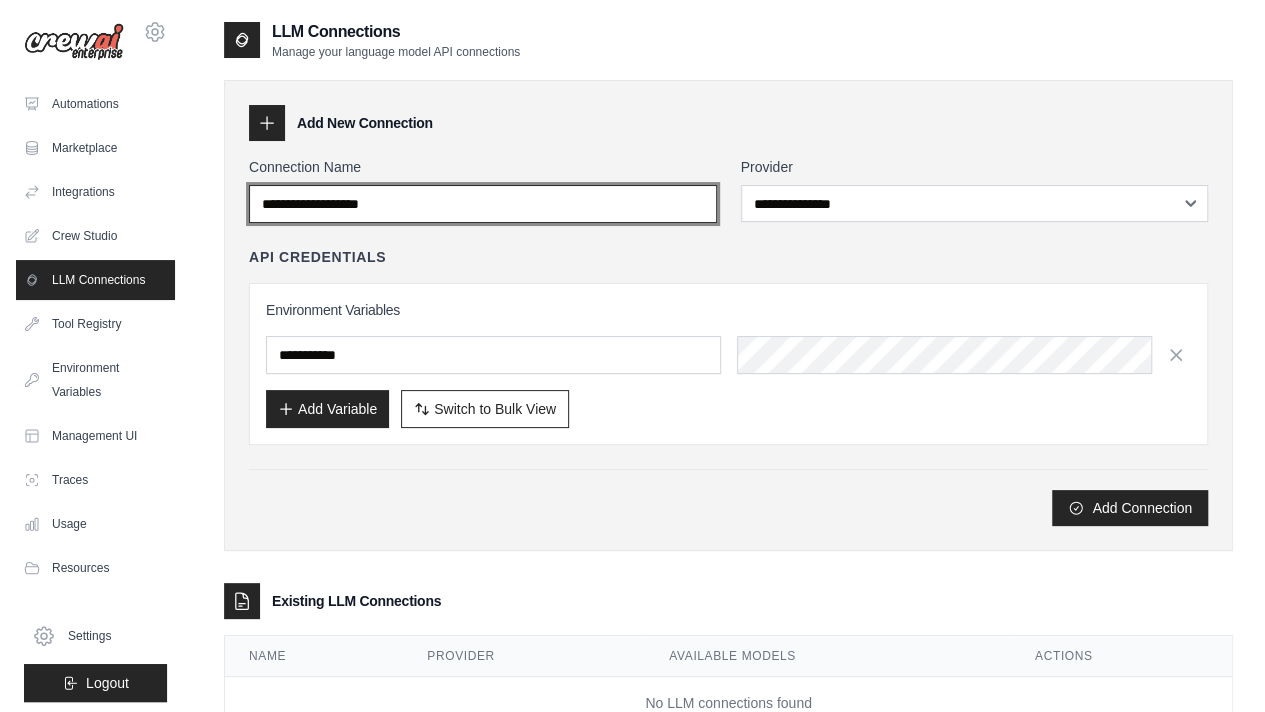 click on "Connection Name" at bounding box center (483, 204) 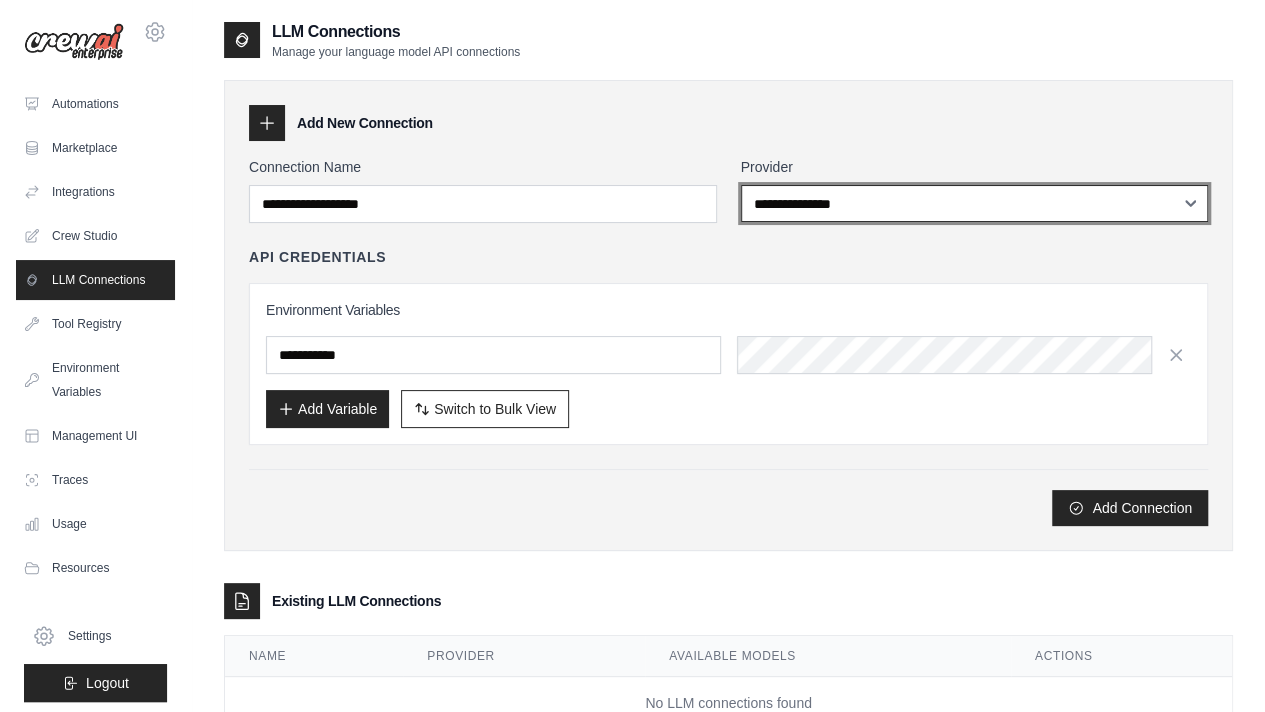 click on "**********" at bounding box center [975, 203] 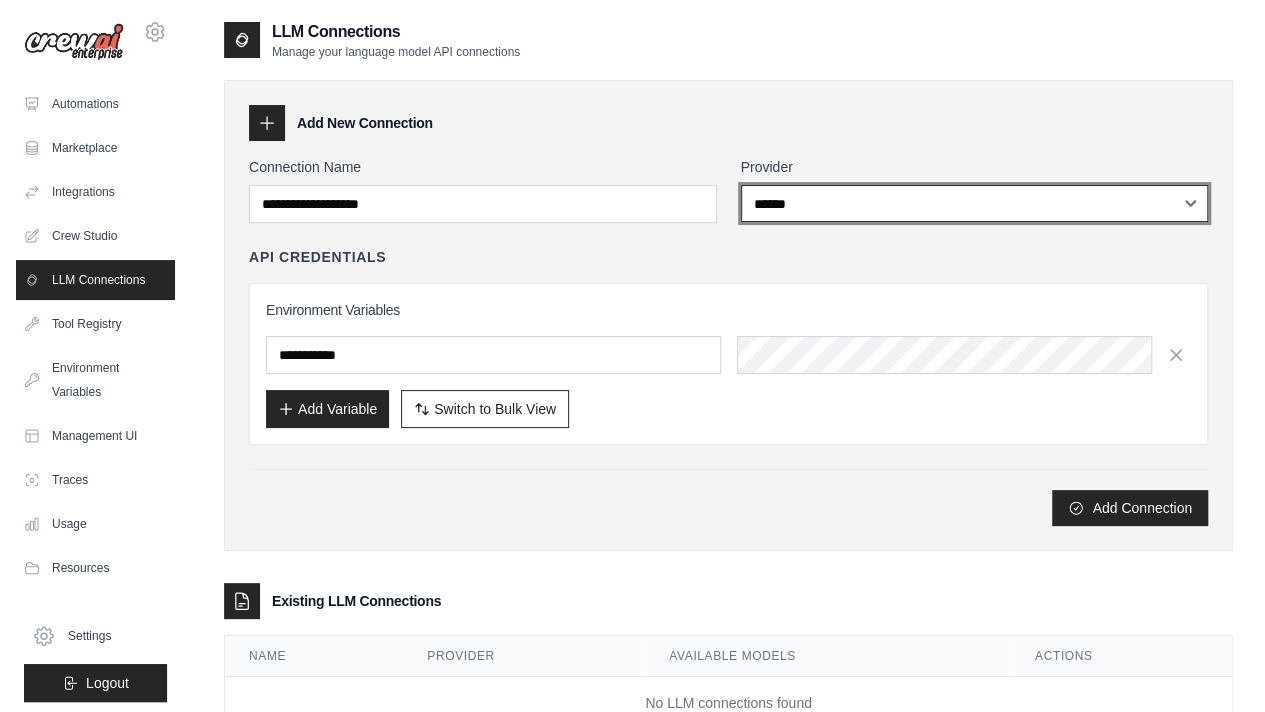 click on "**********" at bounding box center (975, 203) 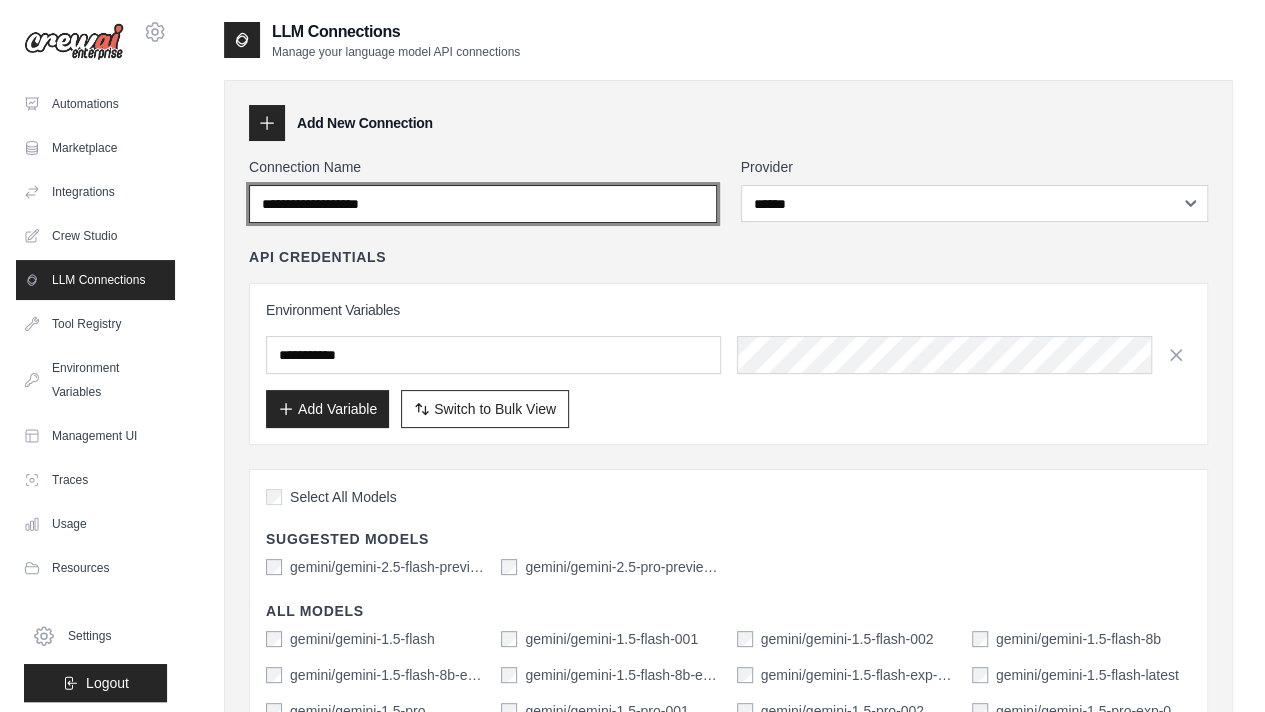 click on "Connection Name" at bounding box center (483, 204) 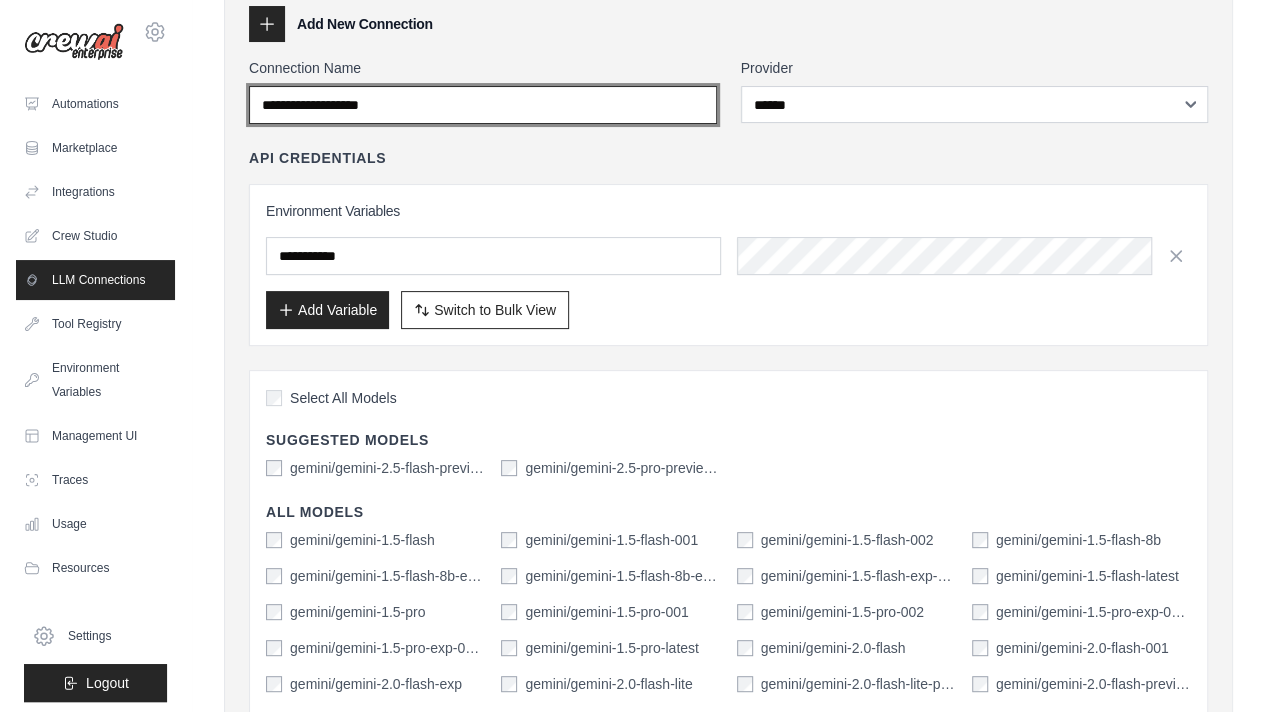 scroll, scrollTop: 111, scrollLeft: 0, axis: vertical 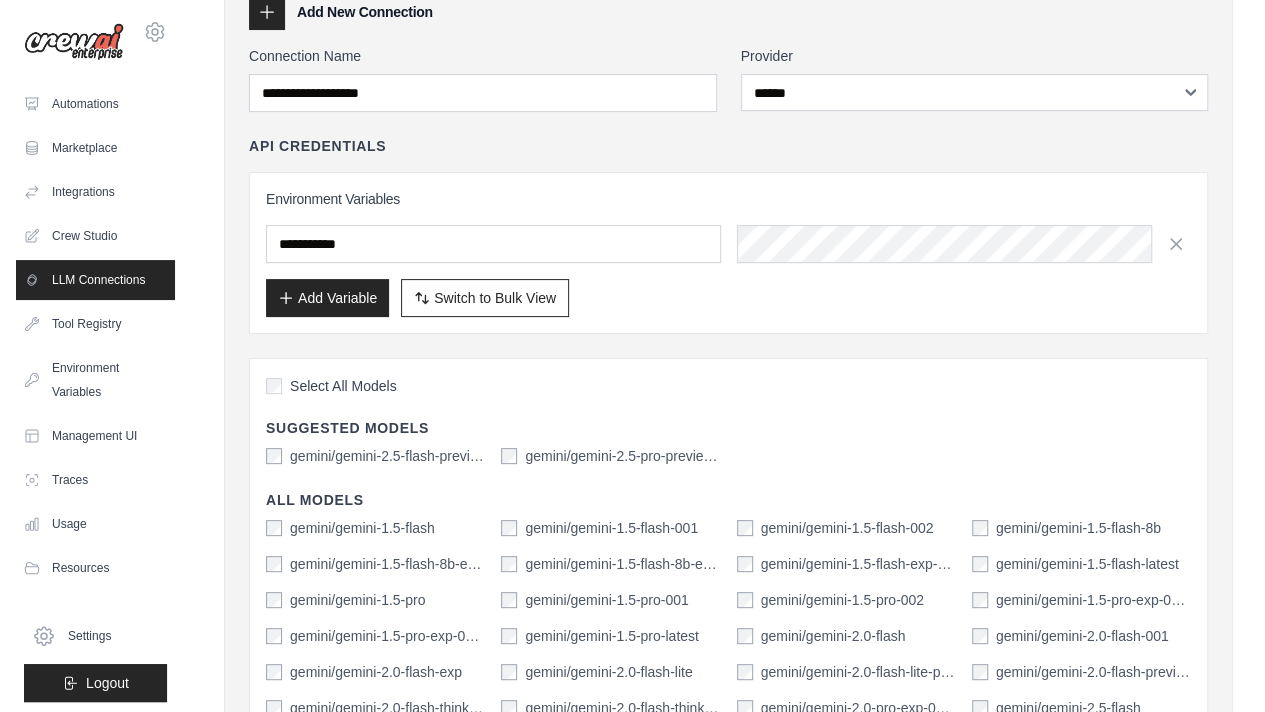click on "gemini/gemini-2.5-flash-preview-04-17" at bounding box center [387, 456] 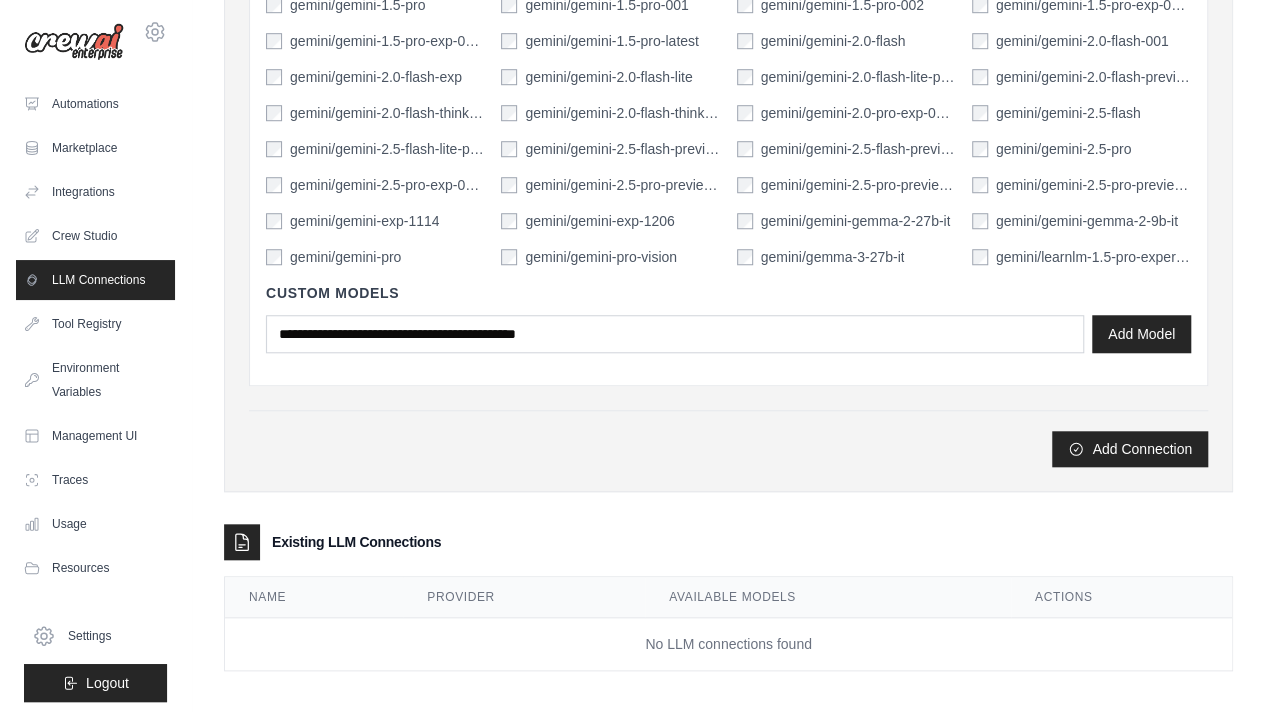 scroll, scrollTop: 711, scrollLeft: 0, axis: vertical 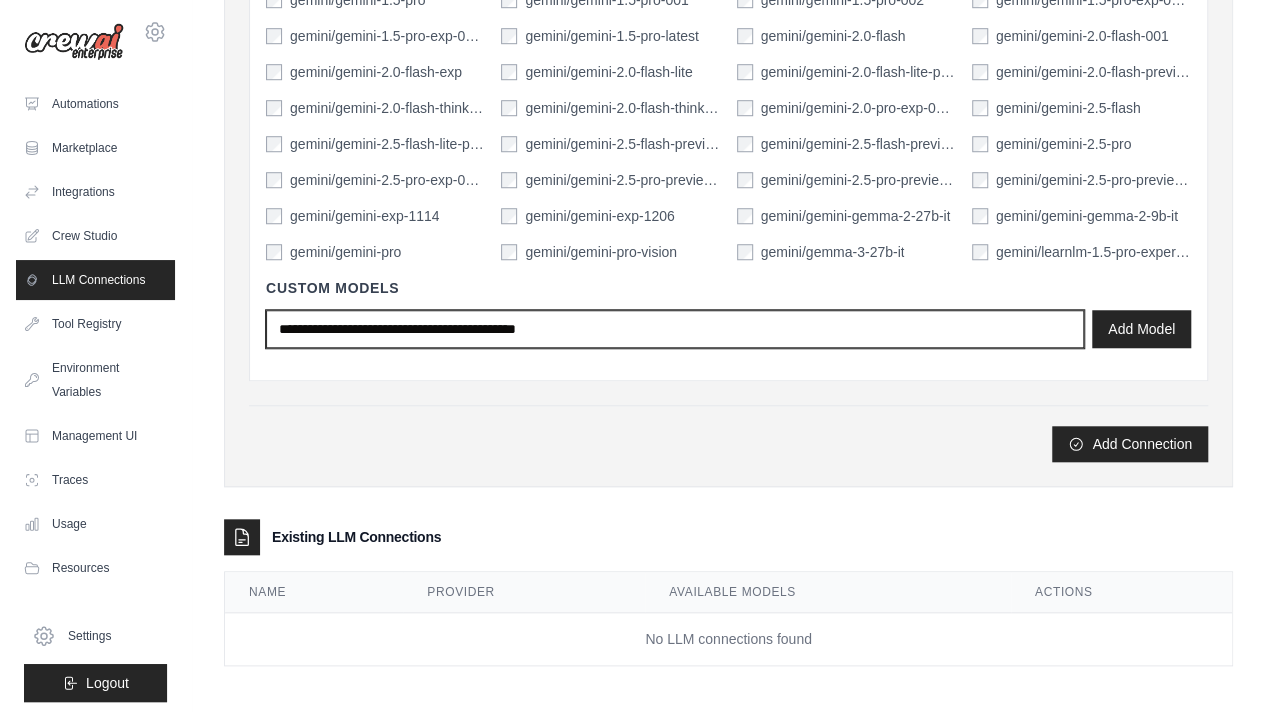 click at bounding box center (675, 329) 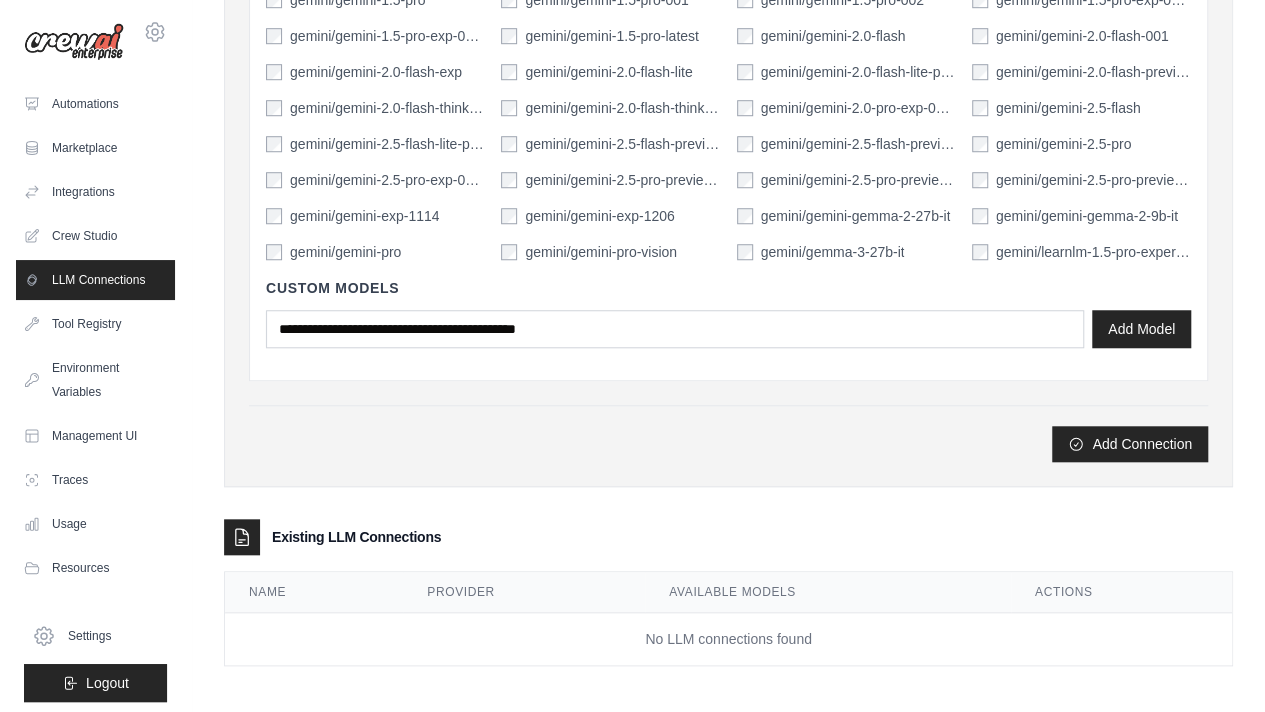 click on "Add Connection" at bounding box center (728, 444) 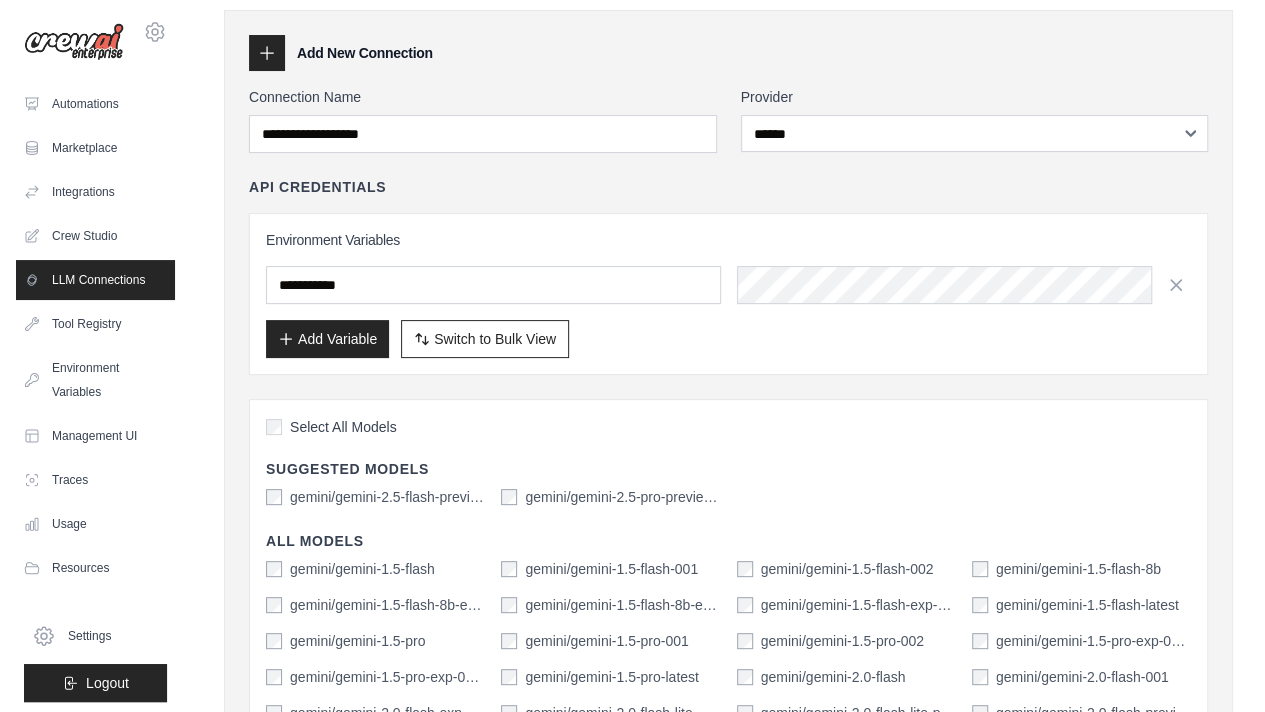 scroll, scrollTop: 0, scrollLeft: 0, axis: both 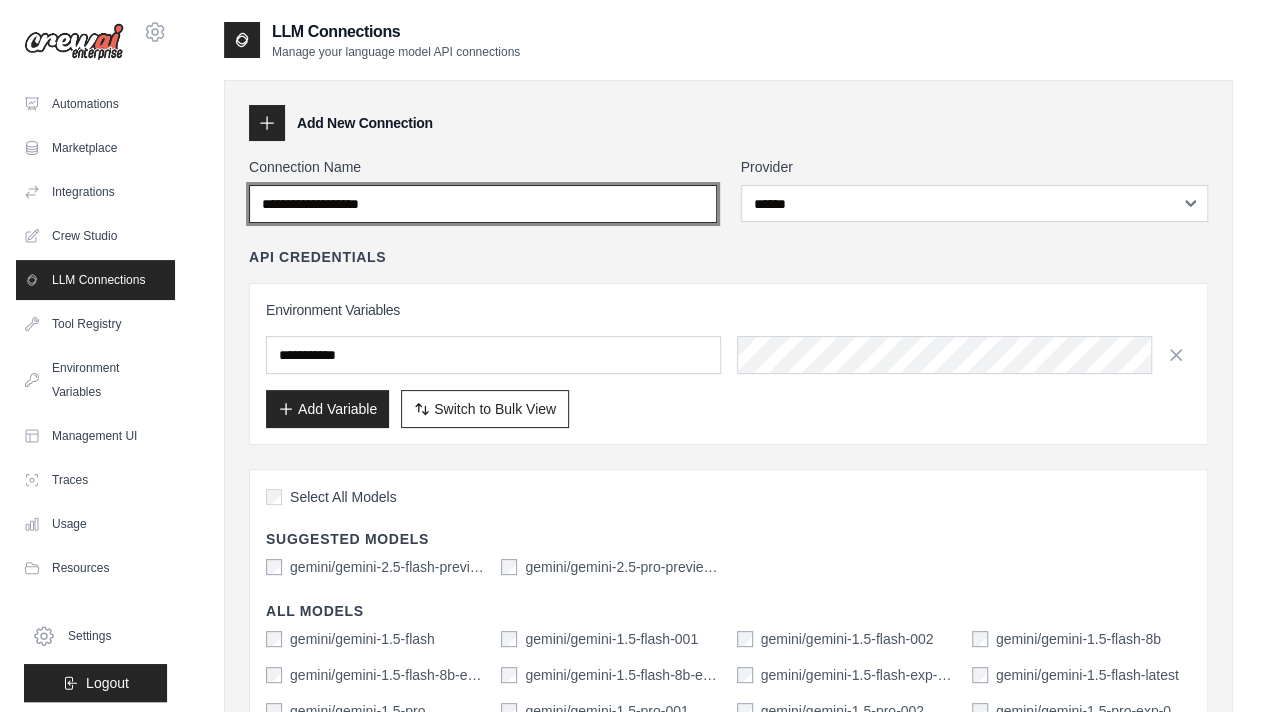 click on "Connection Name" at bounding box center (483, 204) 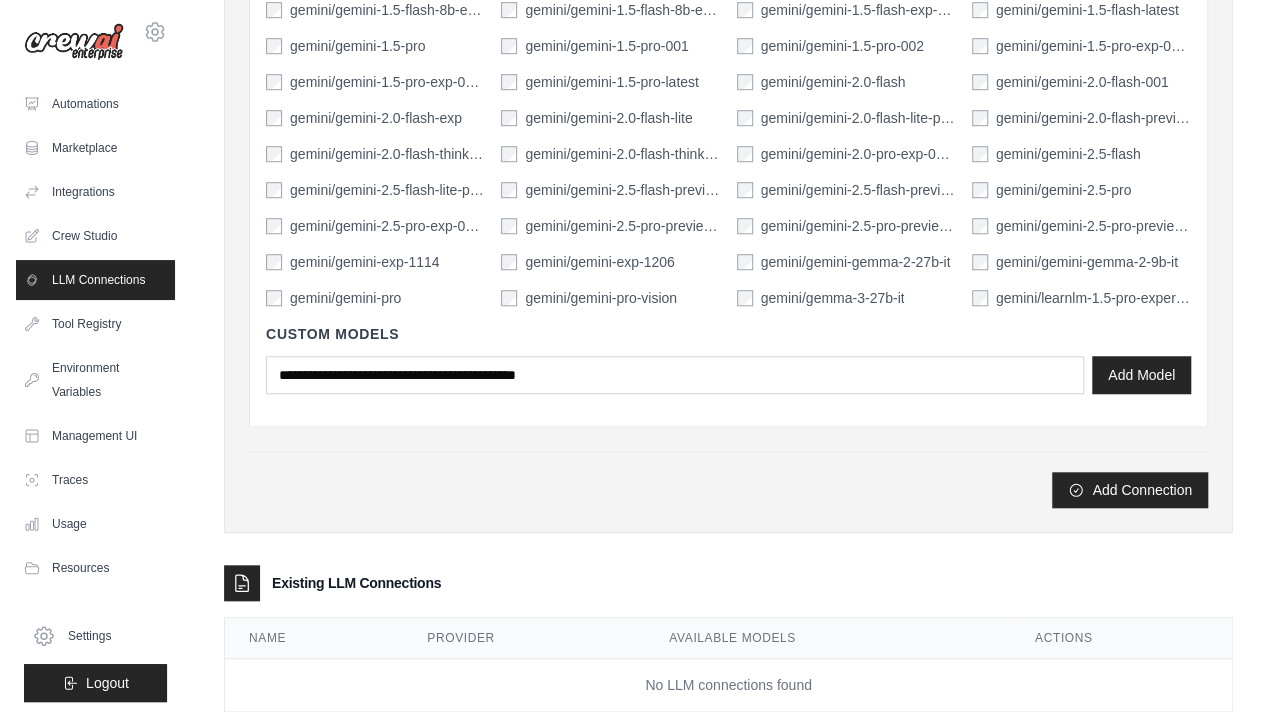 scroll, scrollTop: 709, scrollLeft: 0, axis: vertical 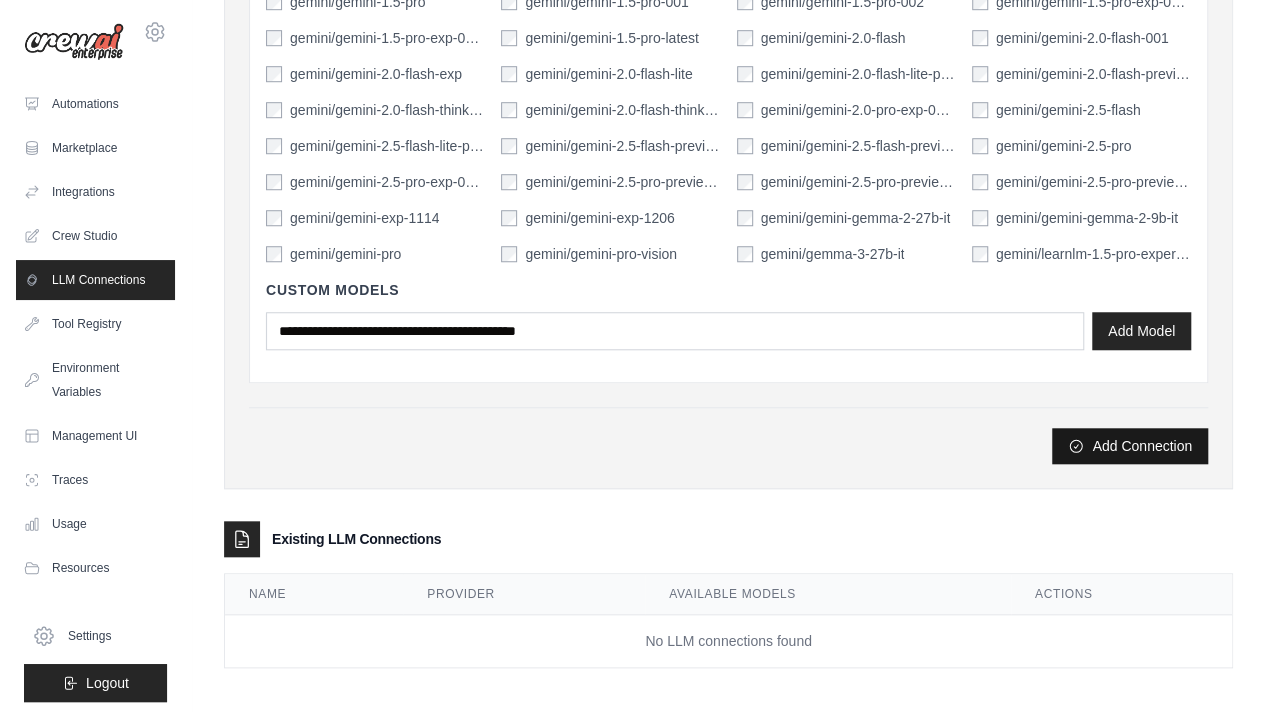 type on "*******" 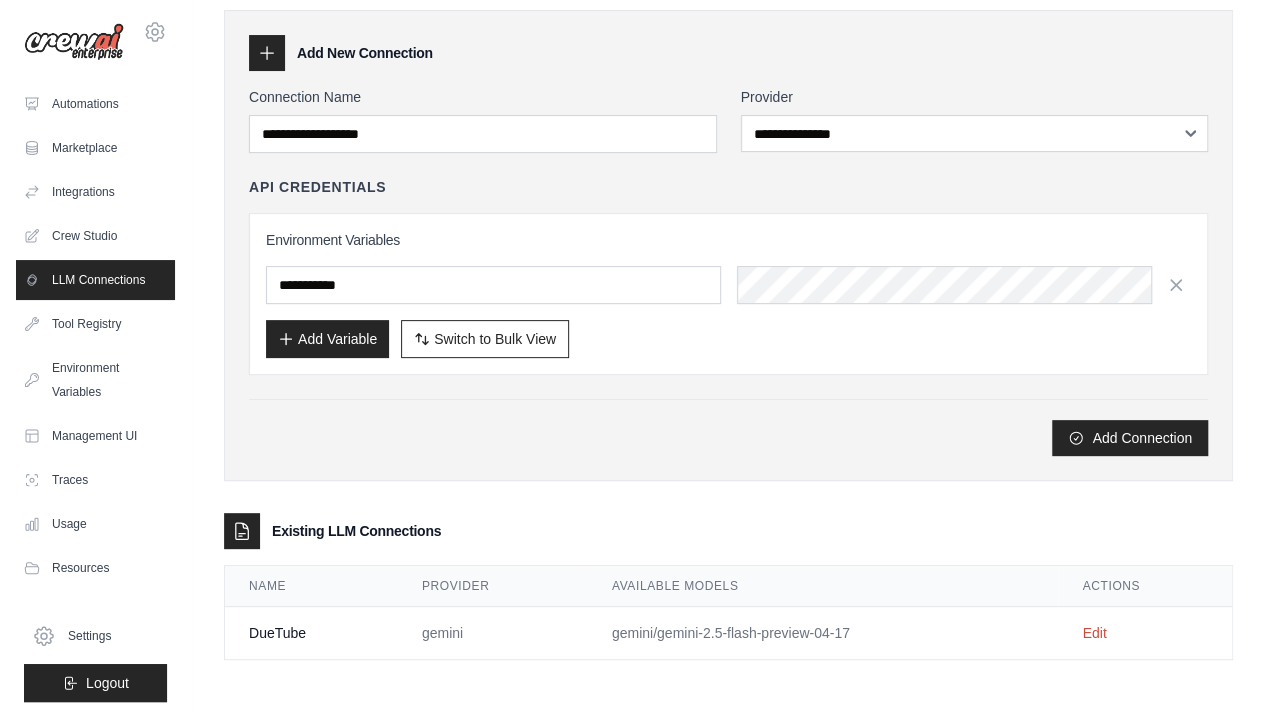 scroll, scrollTop: 0, scrollLeft: 0, axis: both 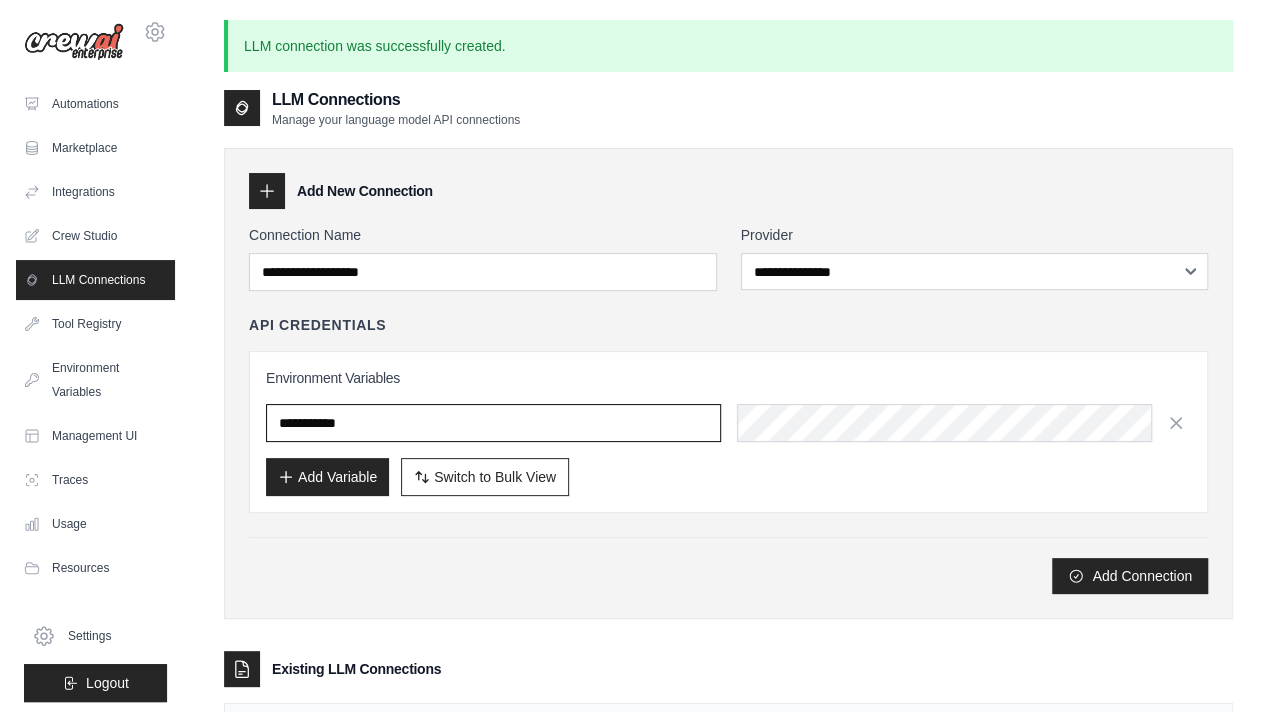 click at bounding box center (493, 423) 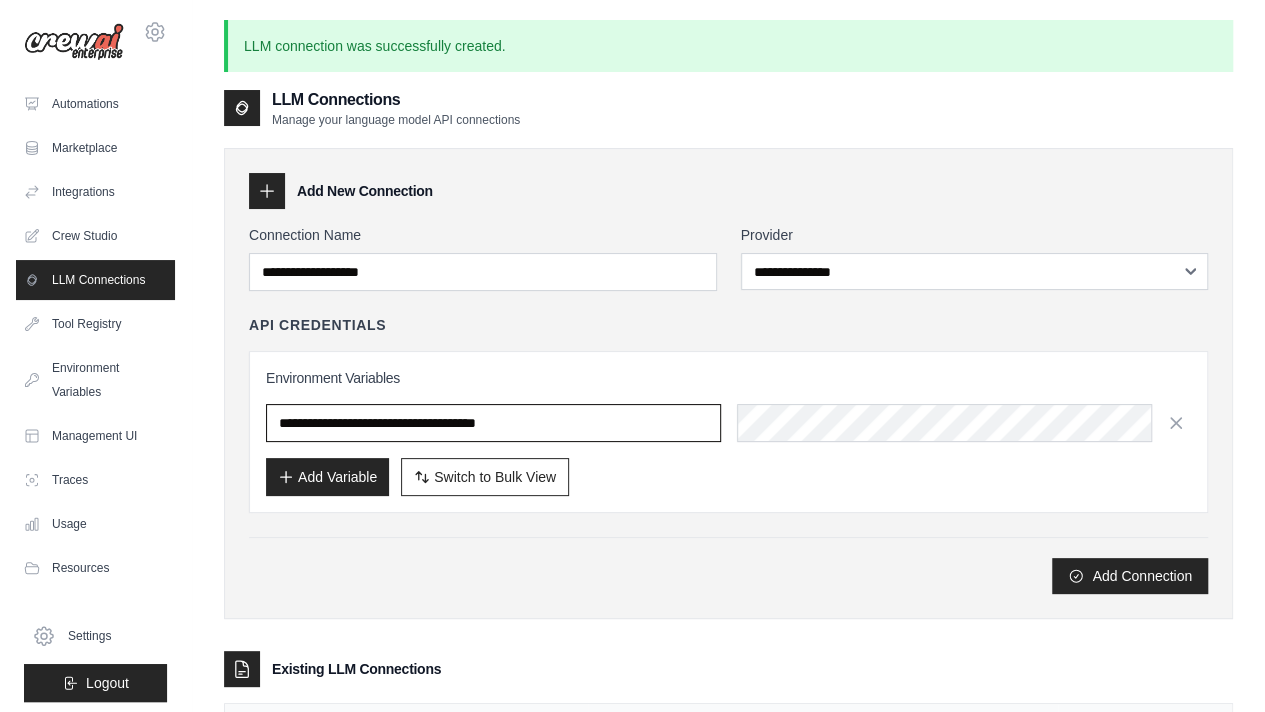 click on "**********" at bounding box center (493, 423) 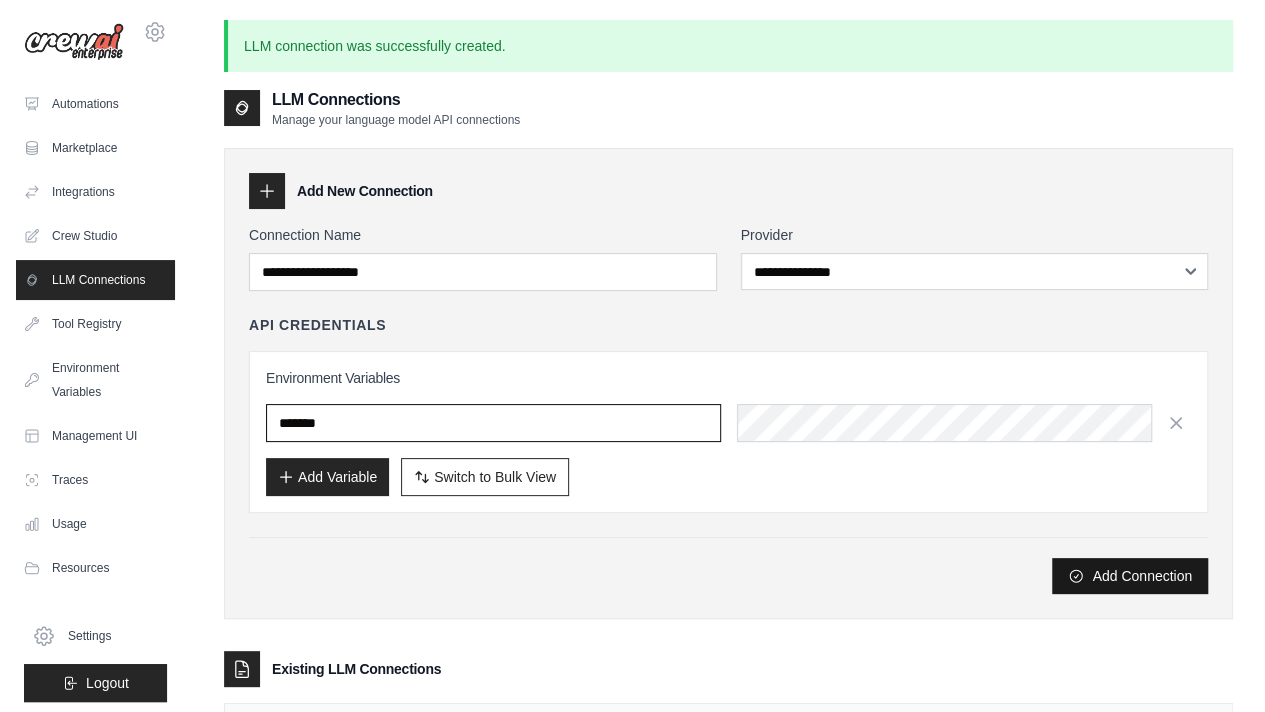type on "*******" 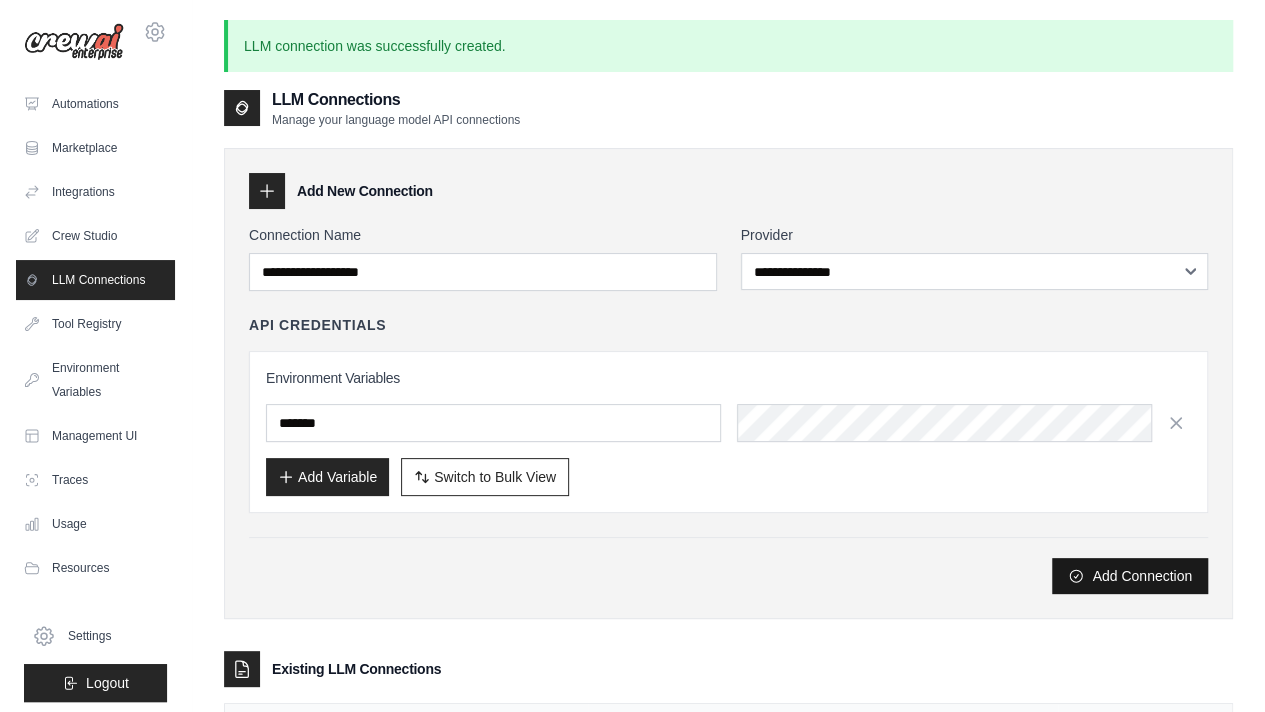 click on "Add Connection" at bounding box center [1130, 576] 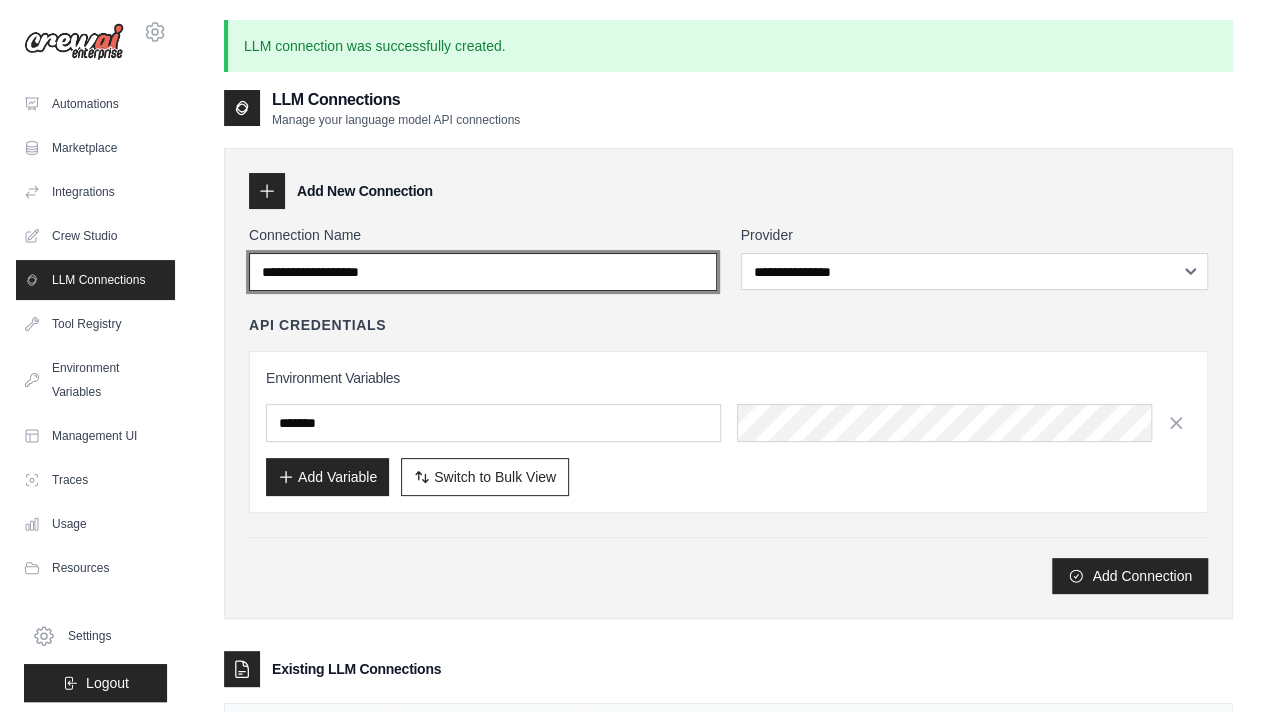 click on "Connection Name" at bounding box center (483, 272) 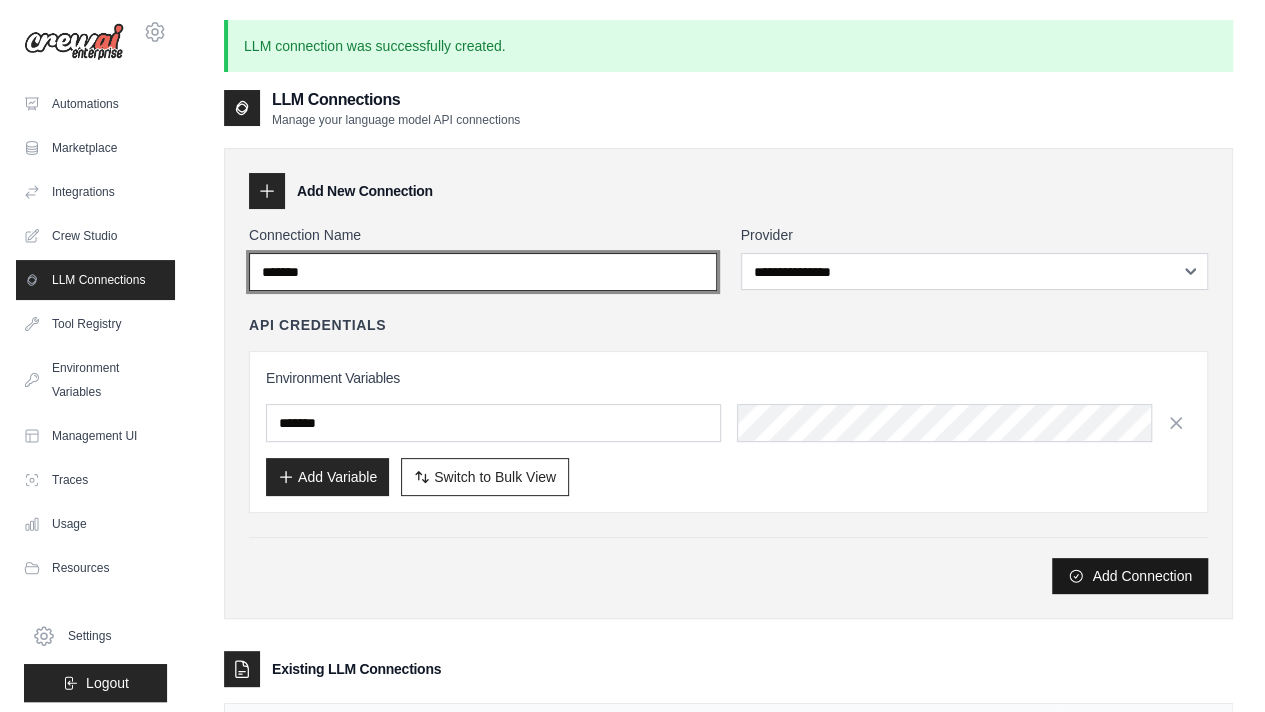 type on "*******" 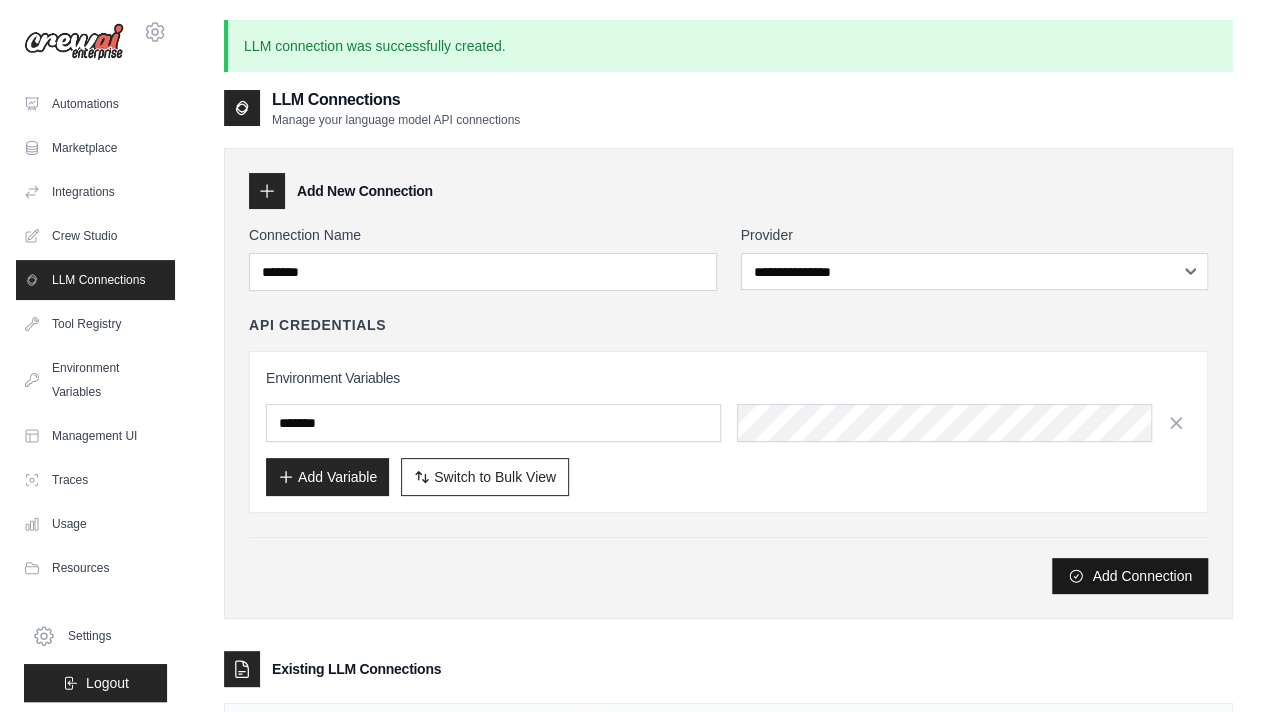 click on "Add Connection" at bounding box center [1130, 576] 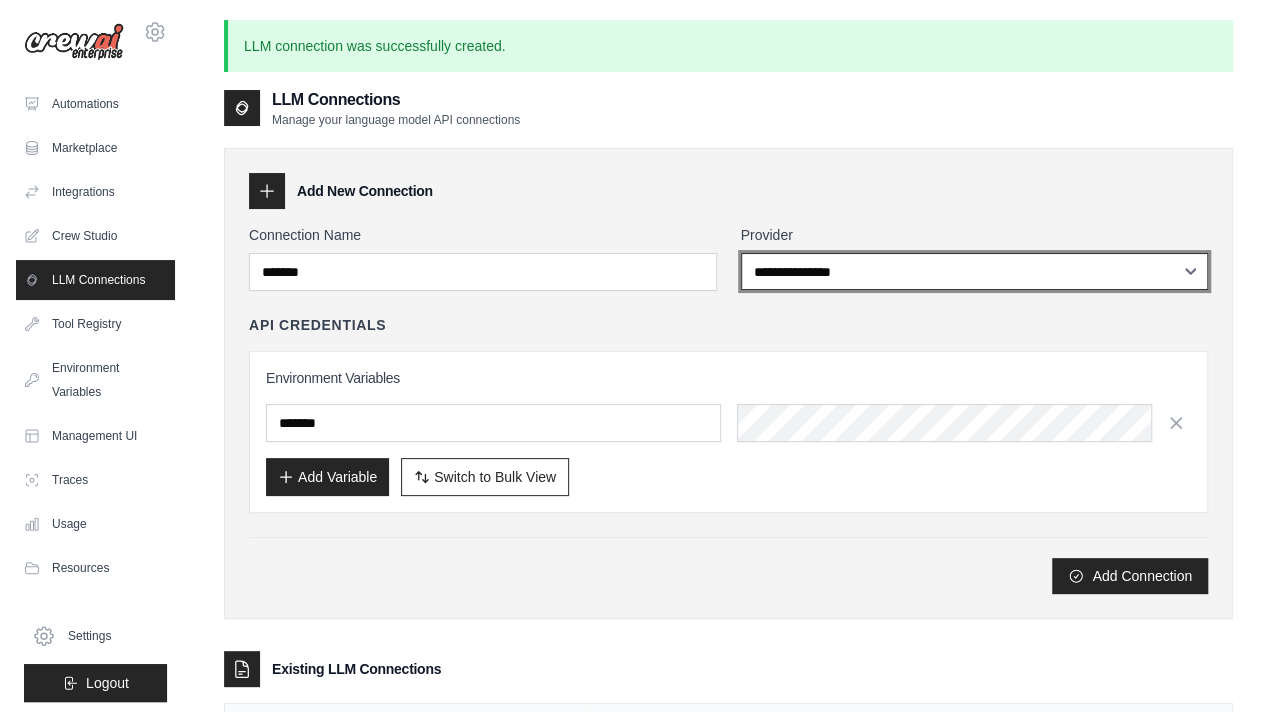 click on "**********" at bounding box center [975, 271] 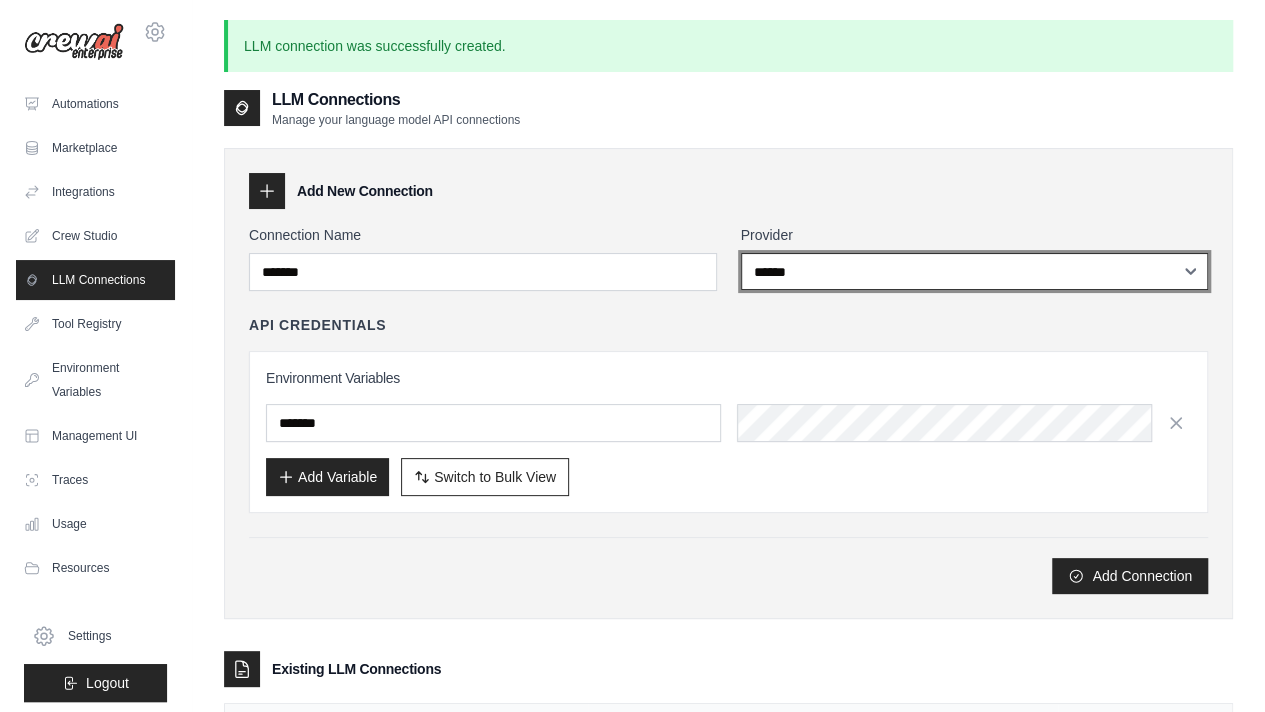 click on "**********" at bounding box center [975, 271] 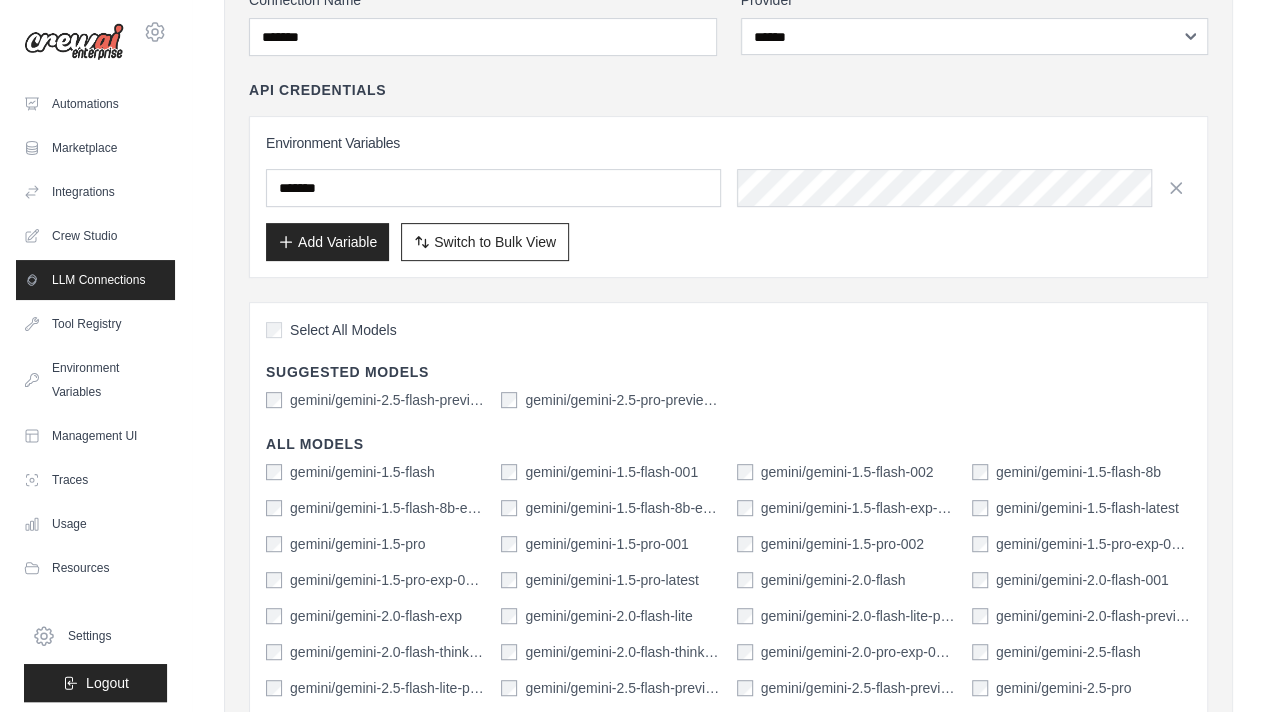 click on "gemini/gemini-2.5-flash-preview-04-17" at bounding box center (387, 400) 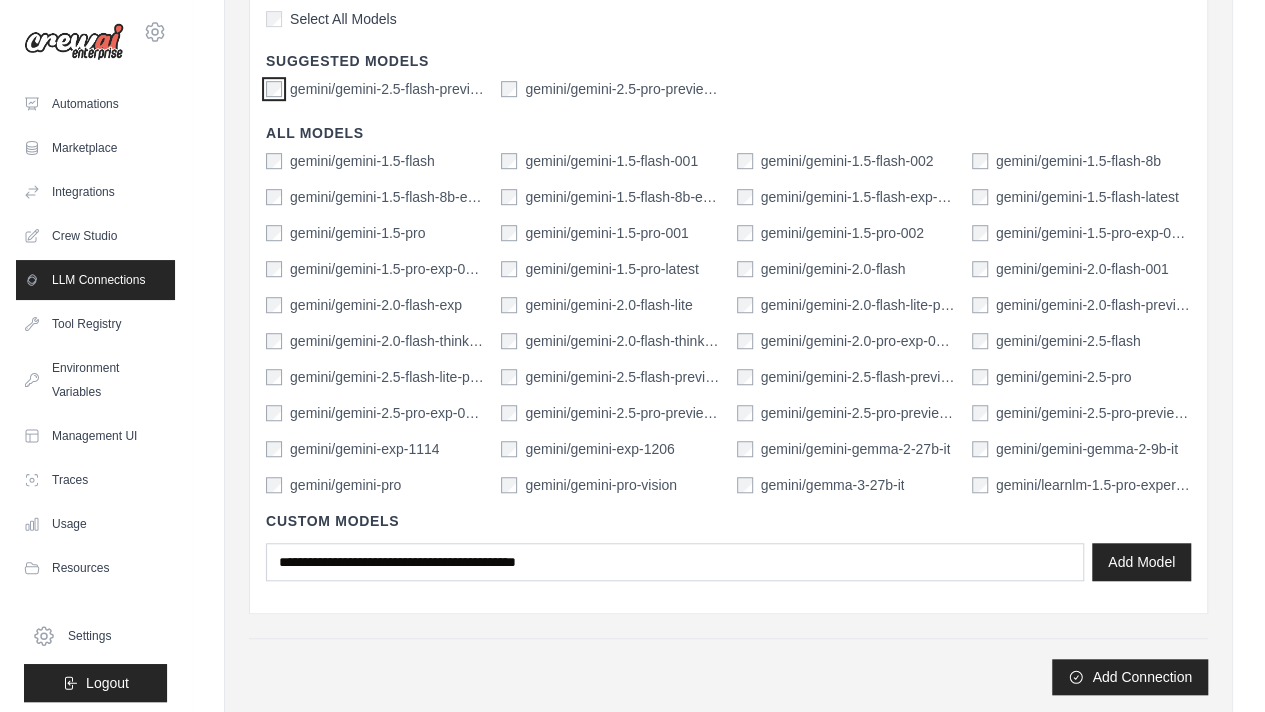 scroll, scrollTop: 779, scrollLeft: 0, axis: vertical 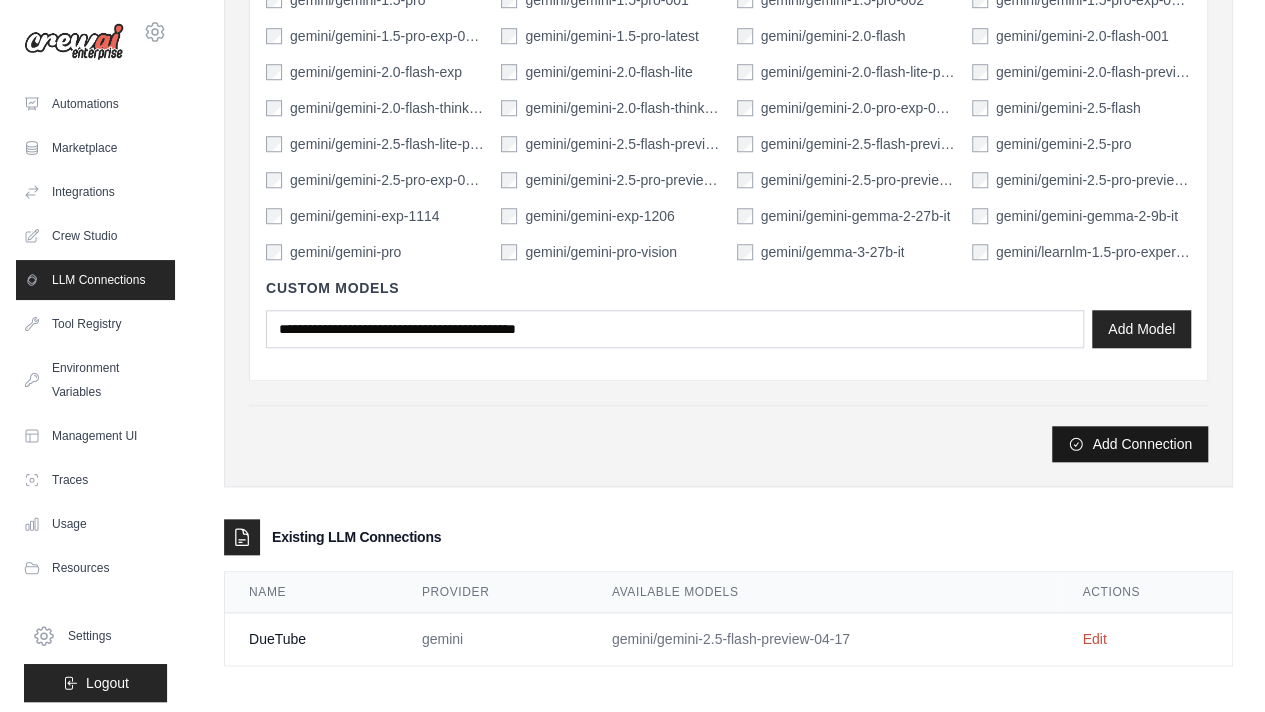 click on "Add Connection" at bounding box center (1130, 444) 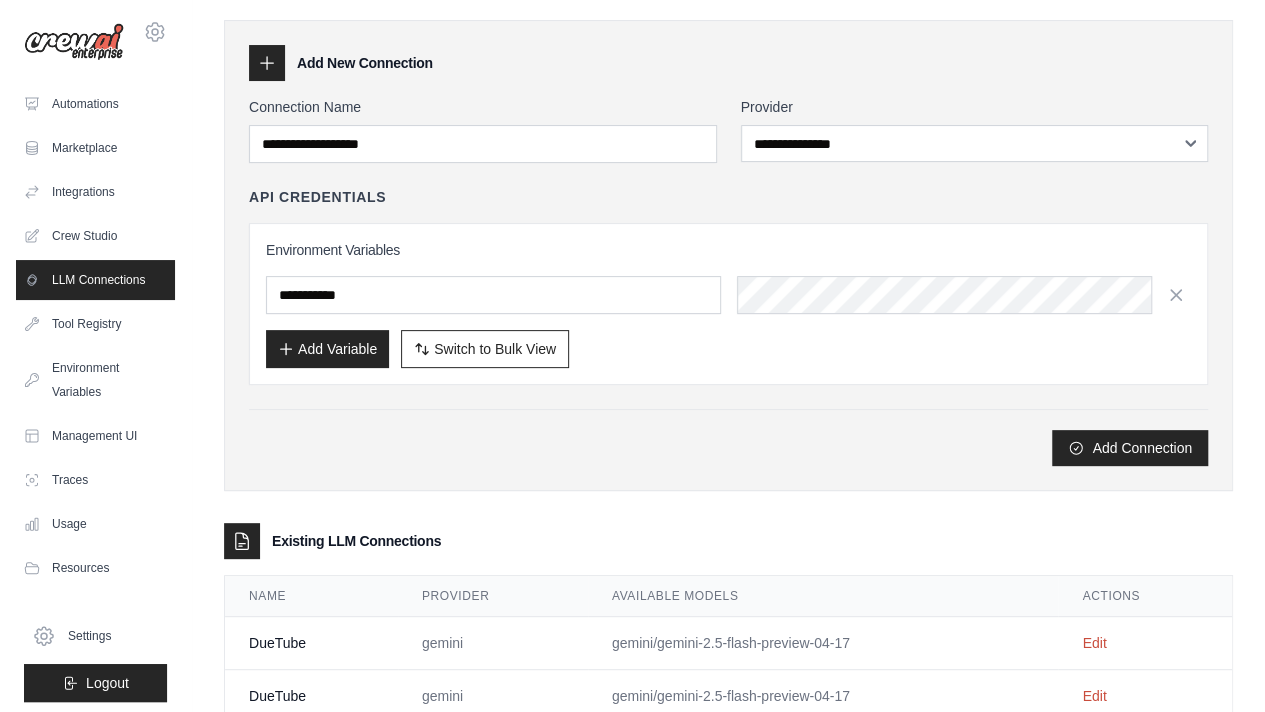 scroll, scrollTop: 186, scrollLeft: 0, axis: vertical 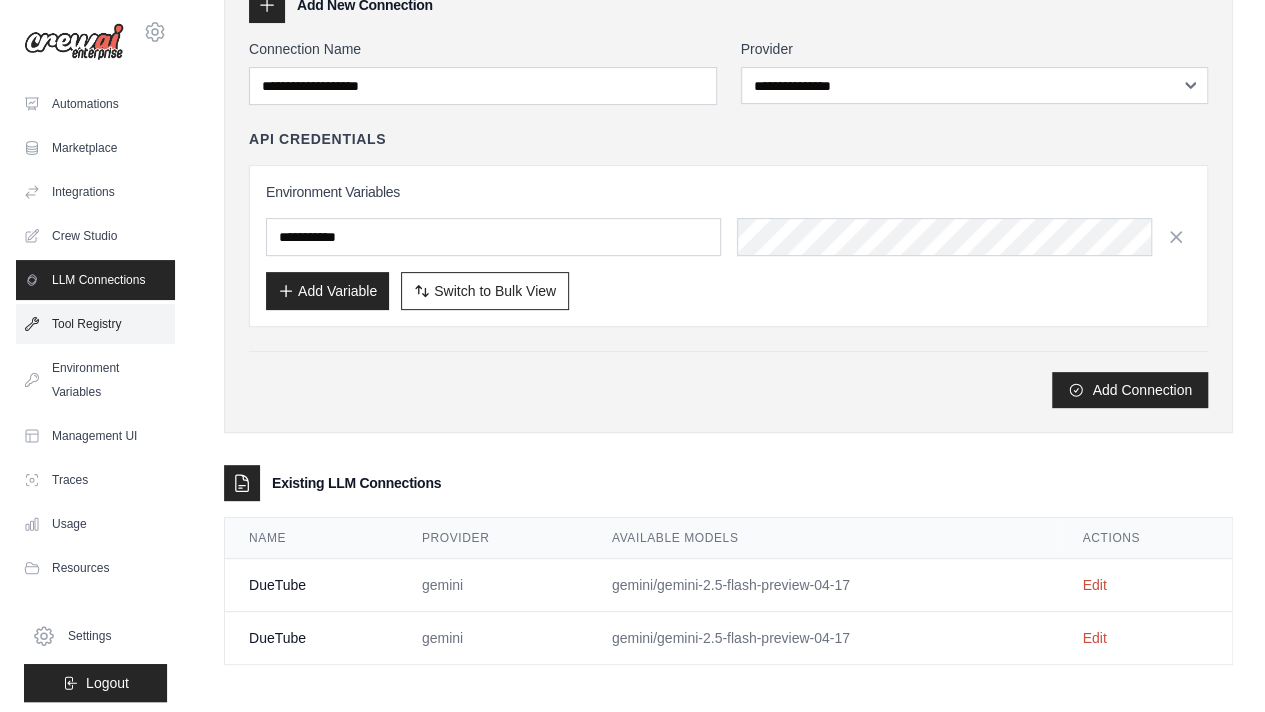 click on "Tool Registry" at bounding box center [95, 324] 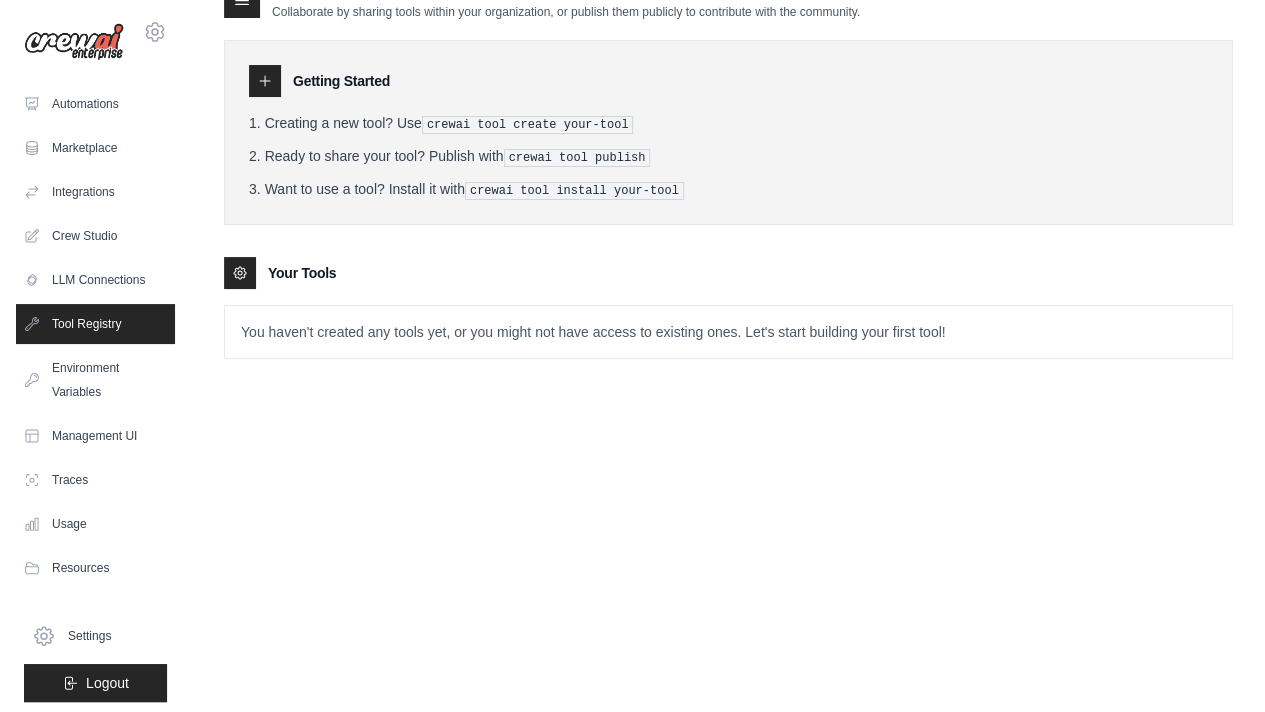 scroll, scrollTop: 0, scrollLeft: 0, axis: both 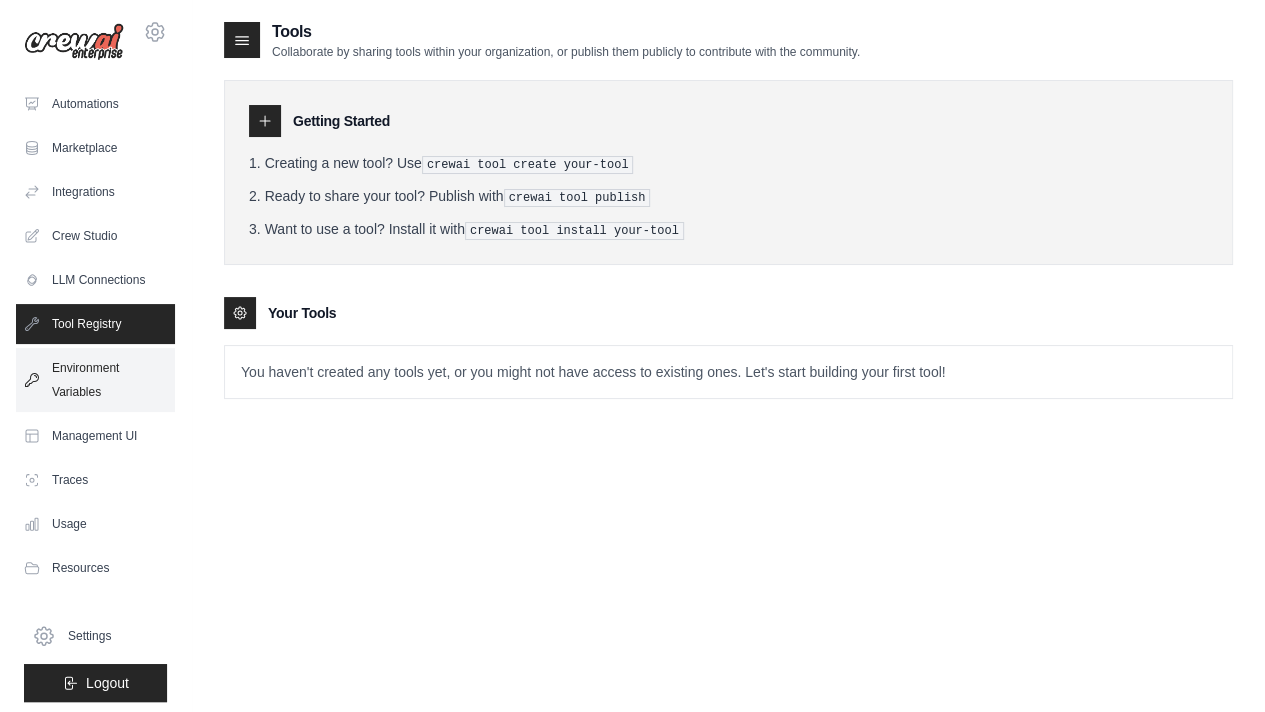 click on "Environment Variables" at bounding box center (95, 380) 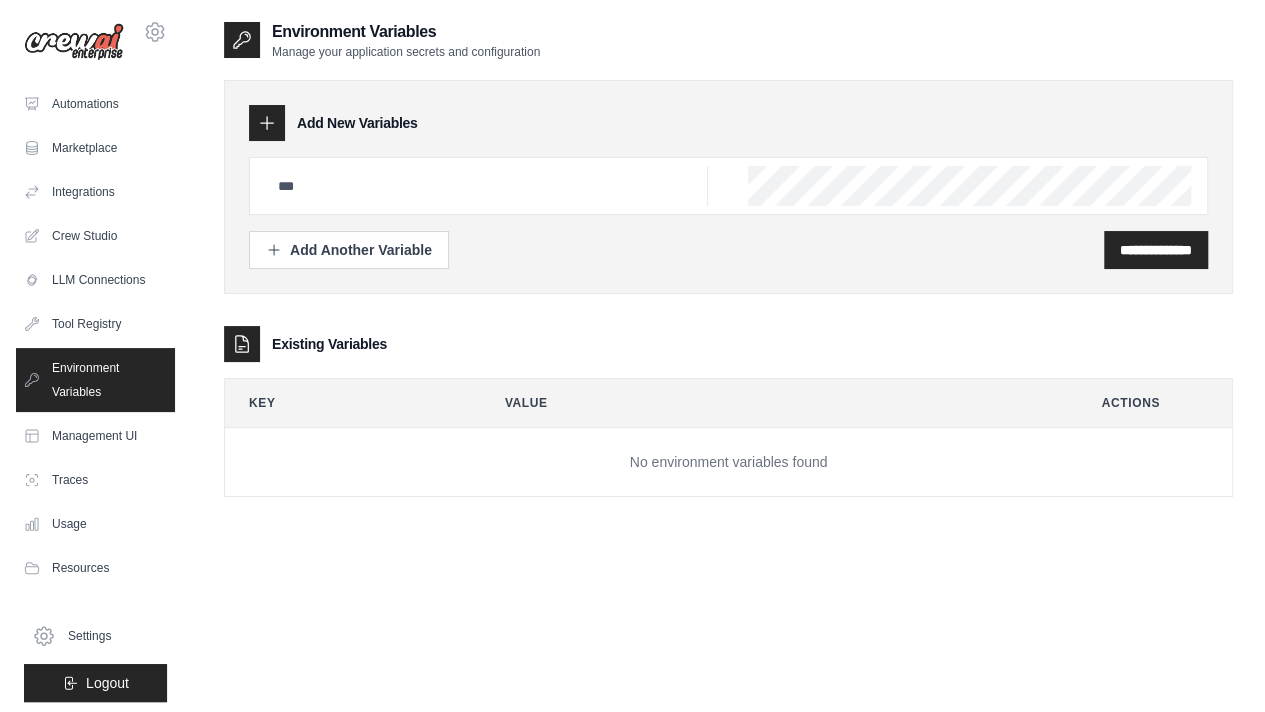 click at bounding box center (267, 123) 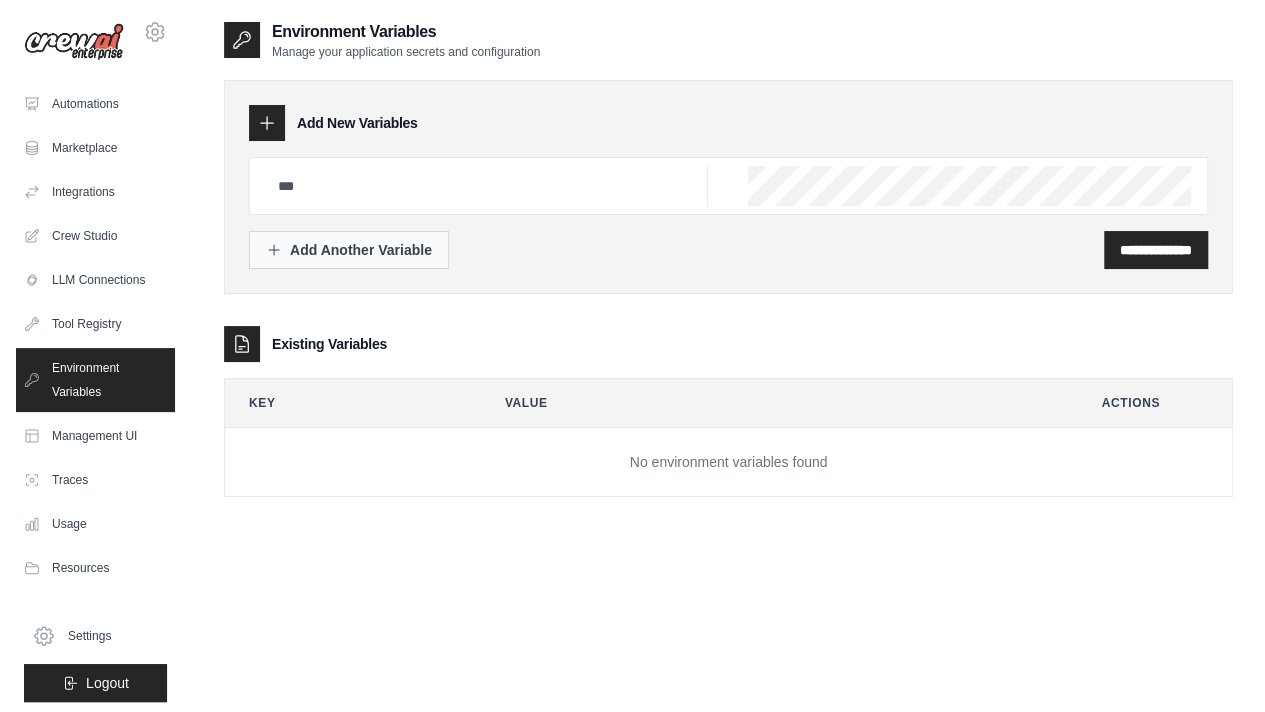 click on "Add Another Variable" at bounding box center (349, 250) 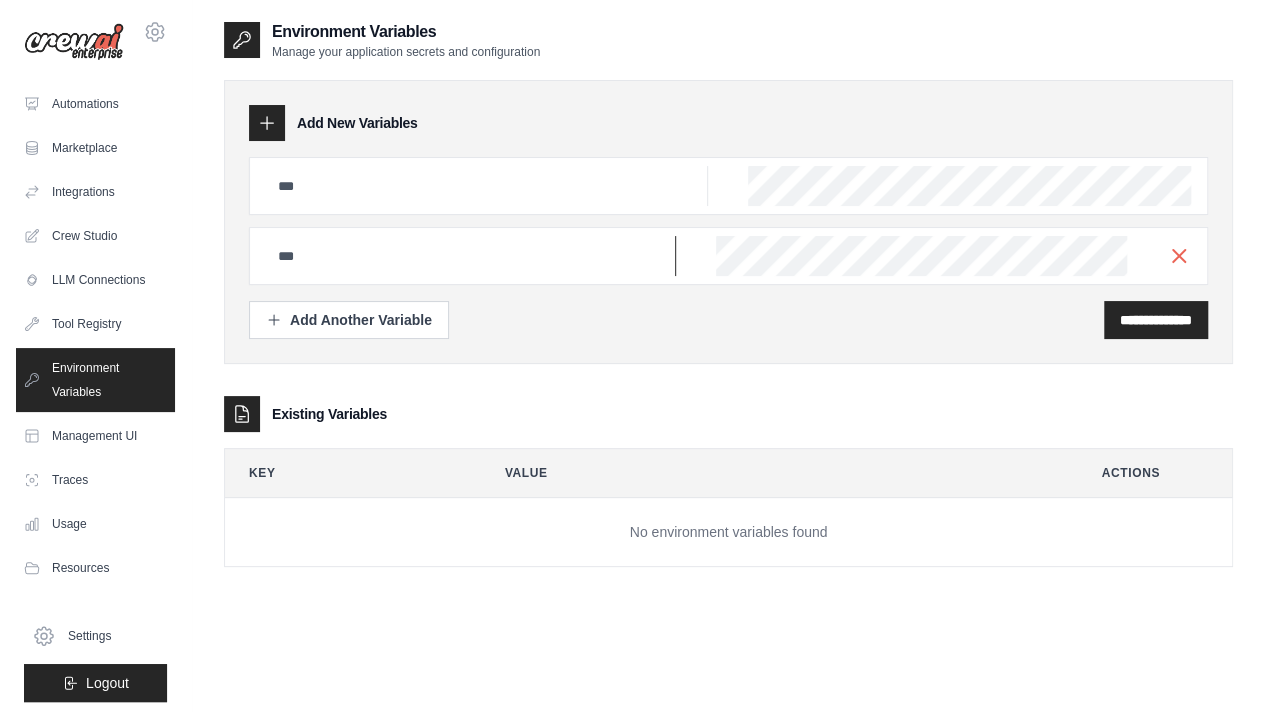 click at bounding box center (487, 186) 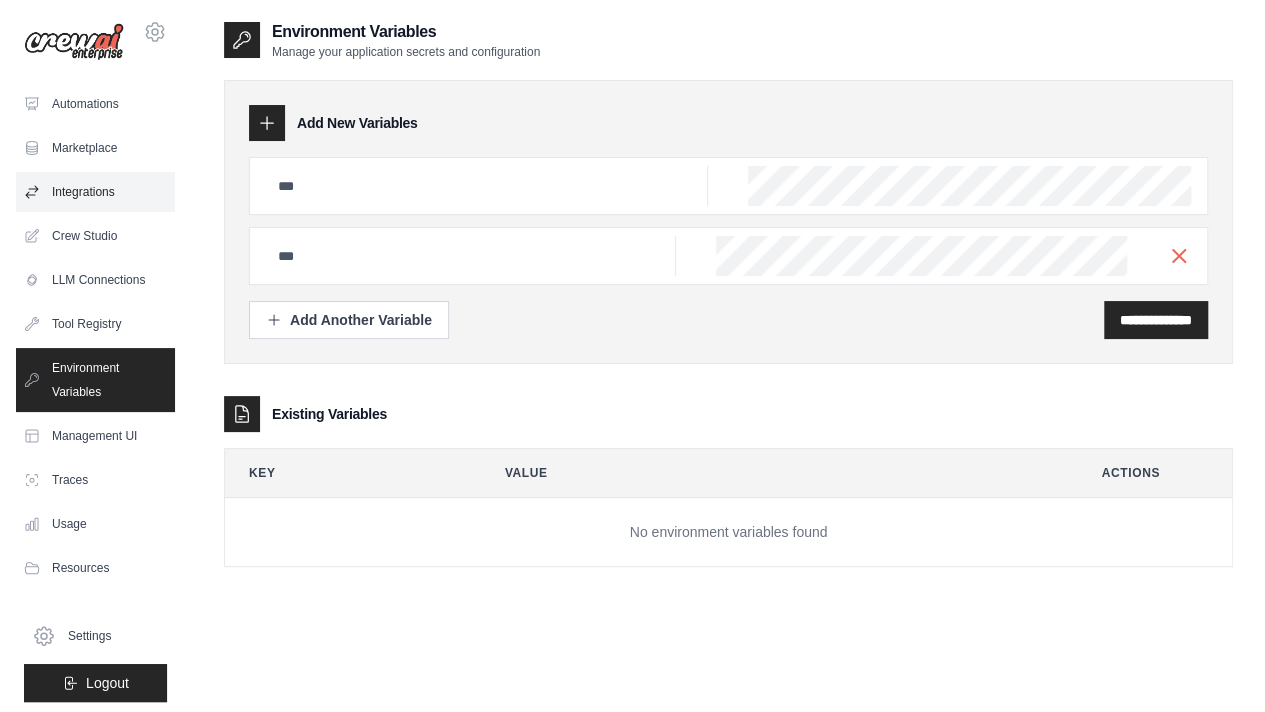 click on "Integrations" at bounding box center [95, 192] 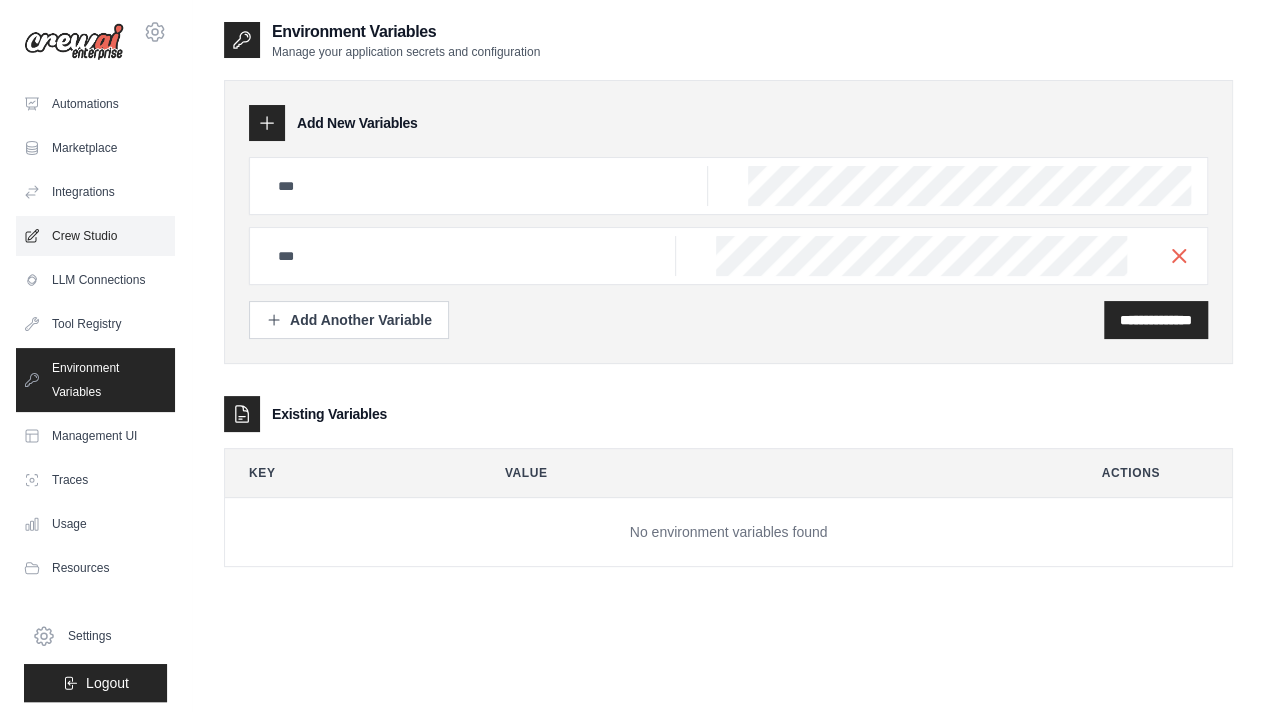 click on "Crew Studio" at bounding box center [95, 236] 